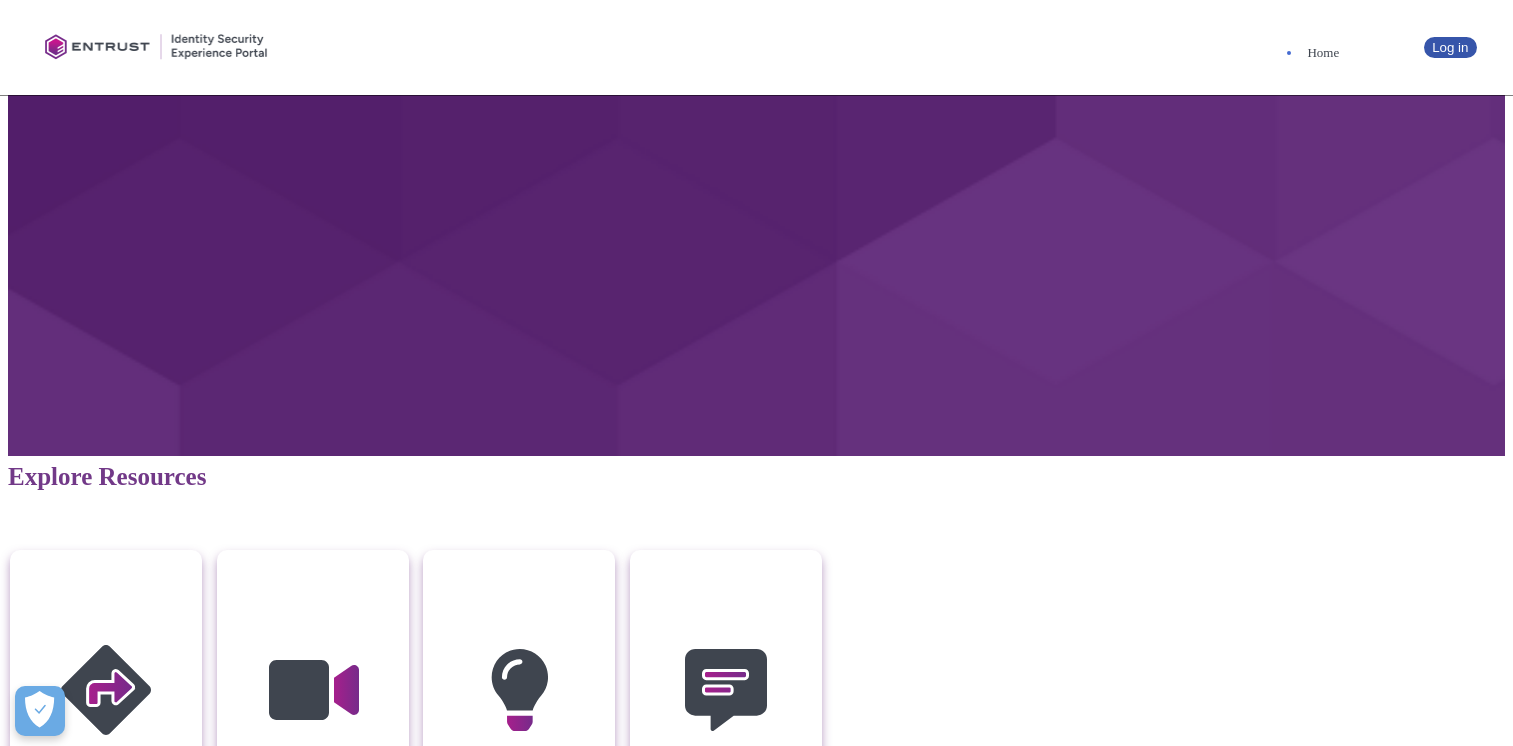 scroll, scrollTop: 0, scrollLeft: 0, axis: both 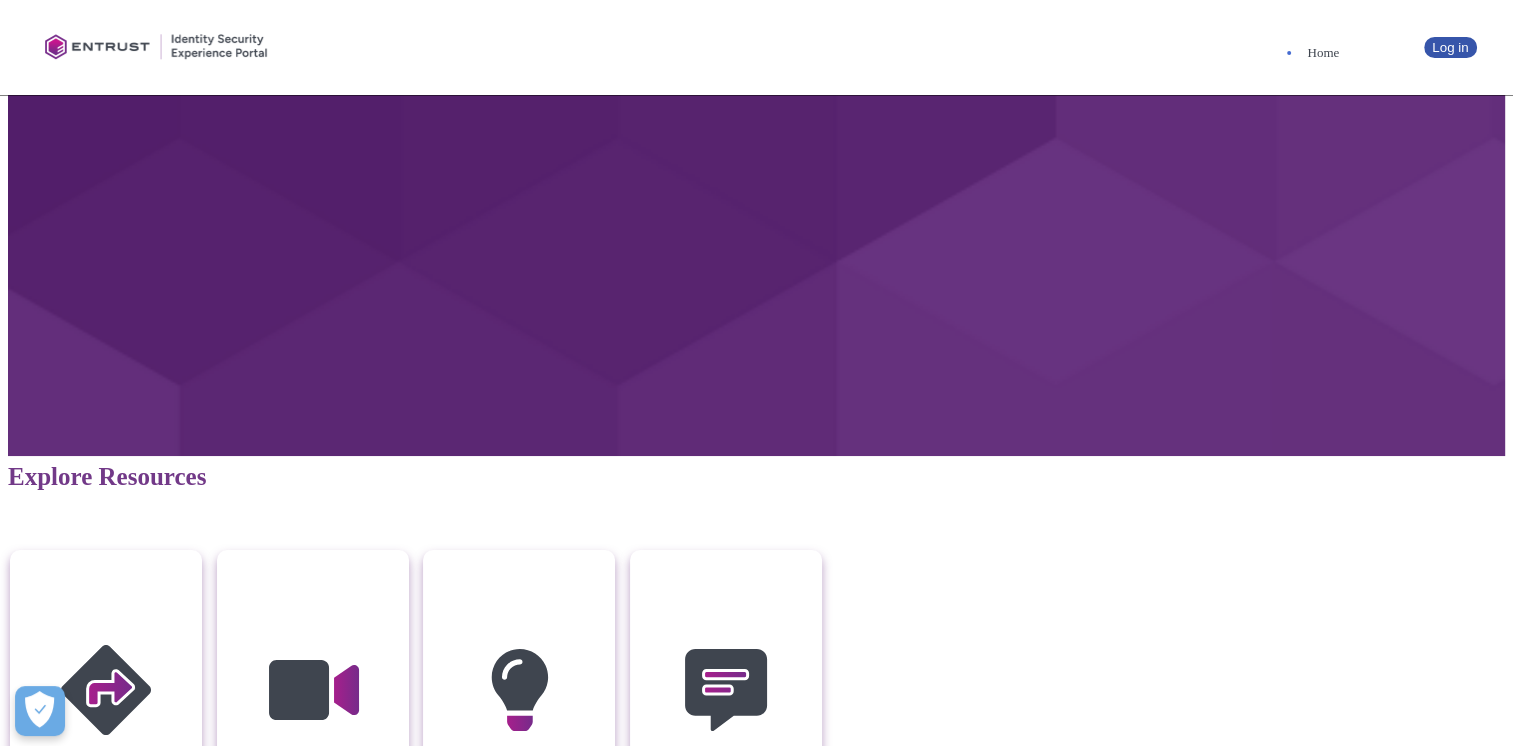 click on "Log in" at bounding box center (756, 1595) 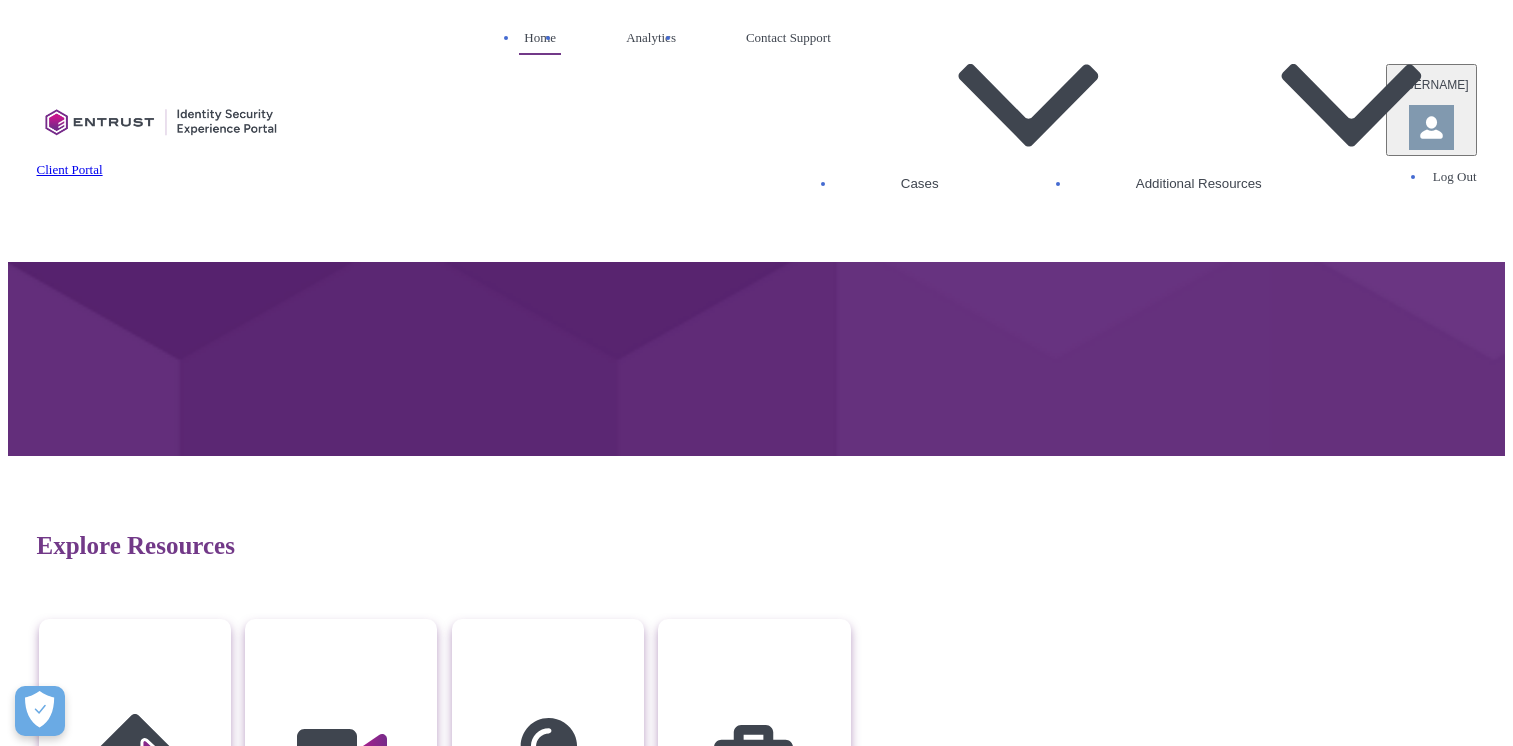 scroll, scrollTop: 0, scrollLeft: 0, axis: both 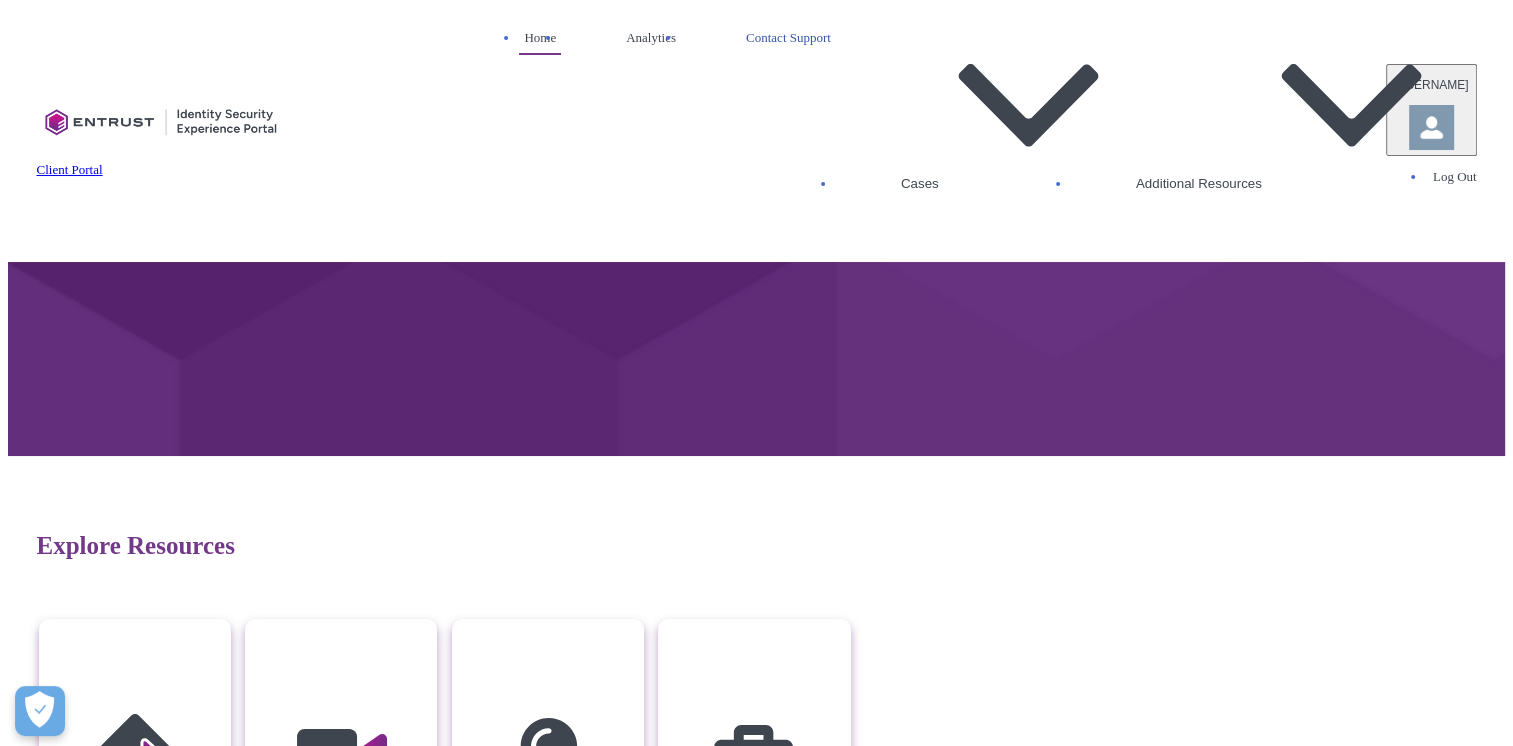 click on "Contact Support" at bounding box center (788, 38) 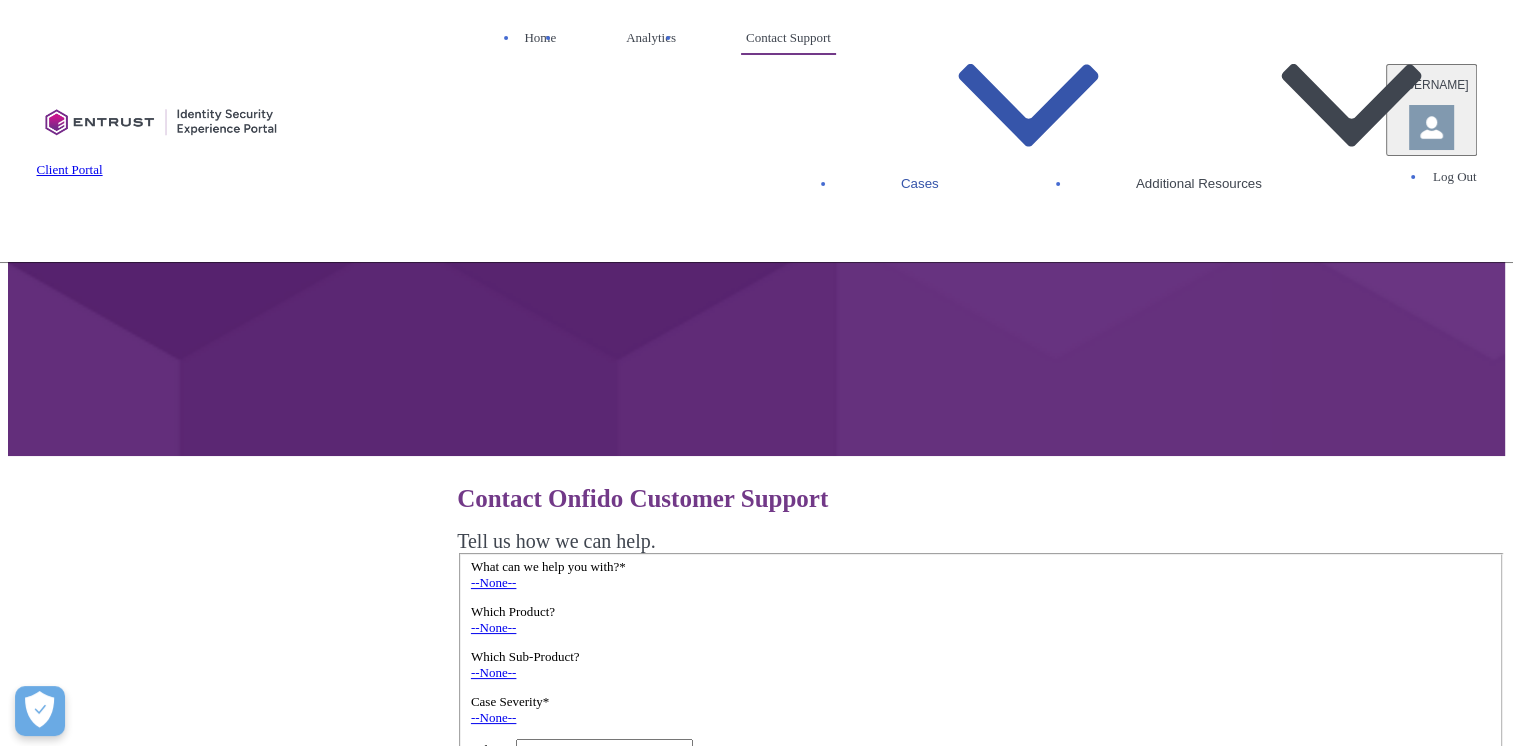click on "Cases" at bounding box center [983, 107] 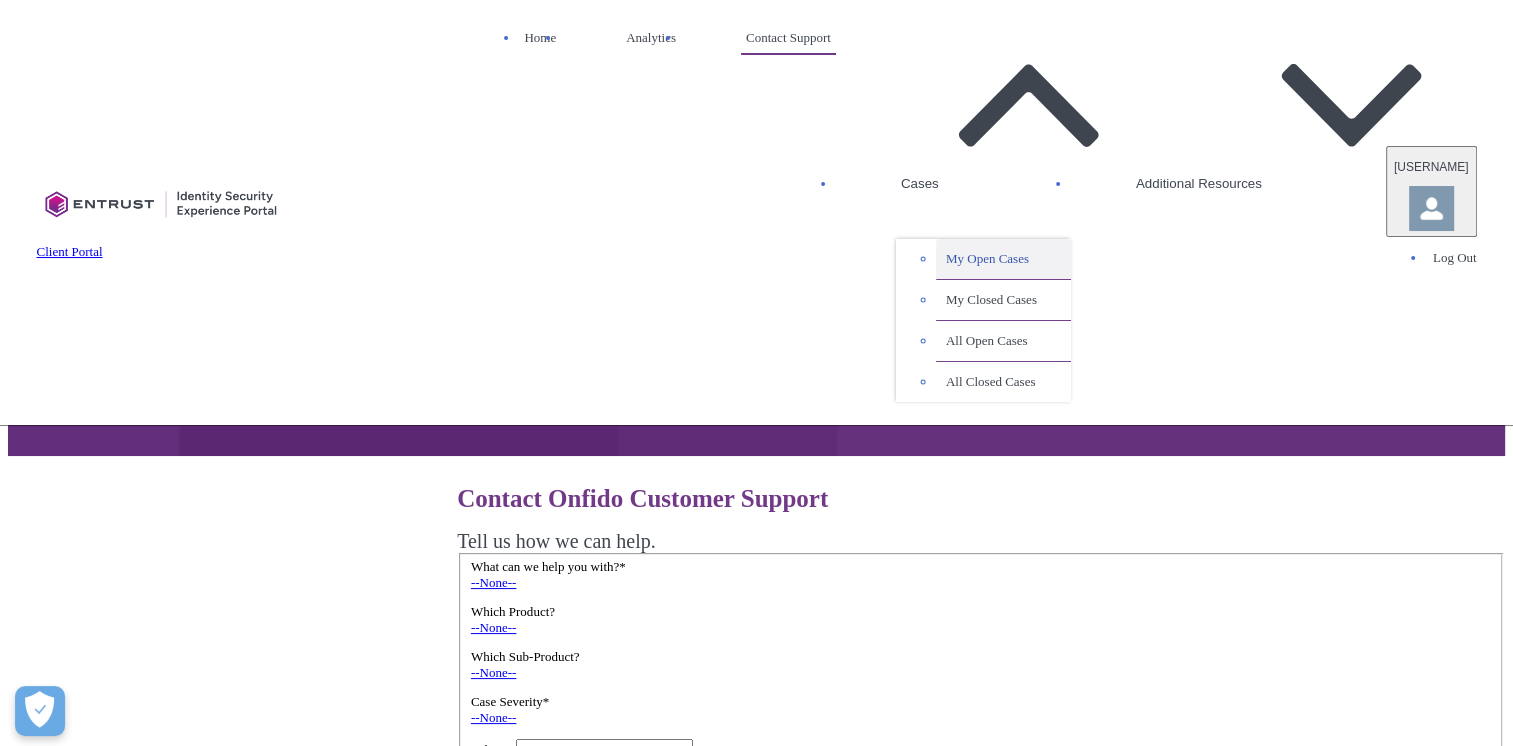 click on "My Open Cases" at bounding box center (1003, 259) 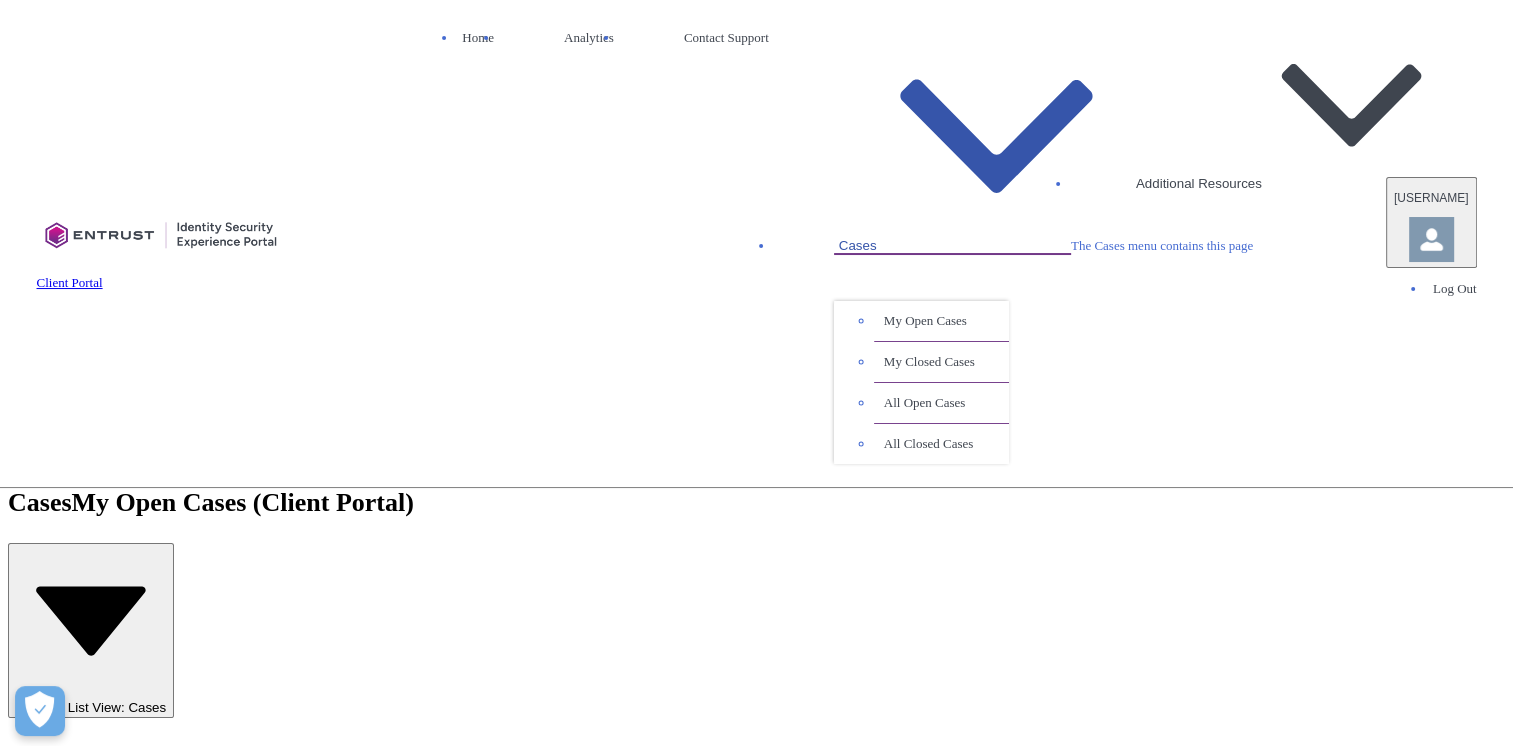 click on "Cases" at bounding box center [952, 139] 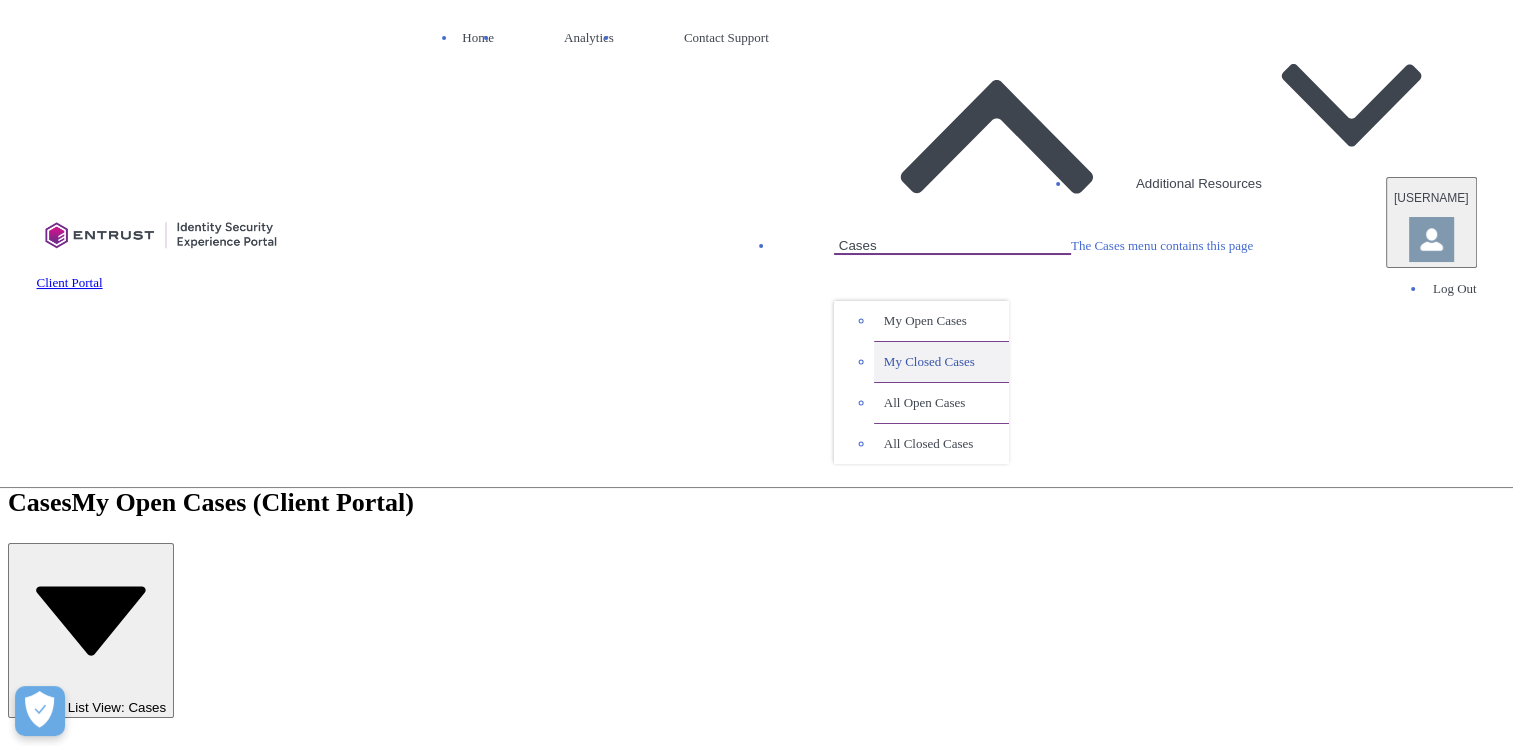 click on "My Closed Cases" at bounding box center [941, 362] 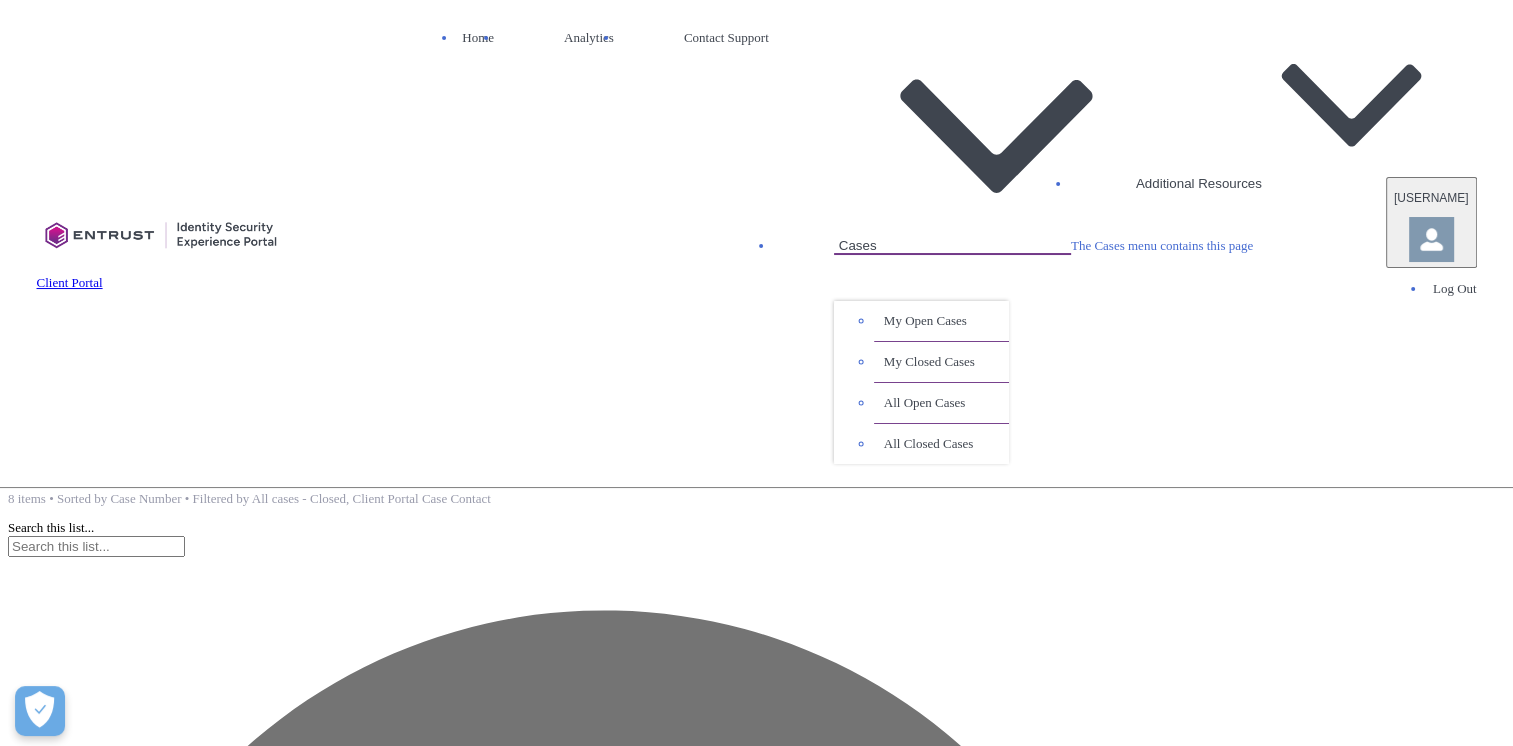 scroll, scrollTop: 300, scrollLeft: 0, axis: vertical 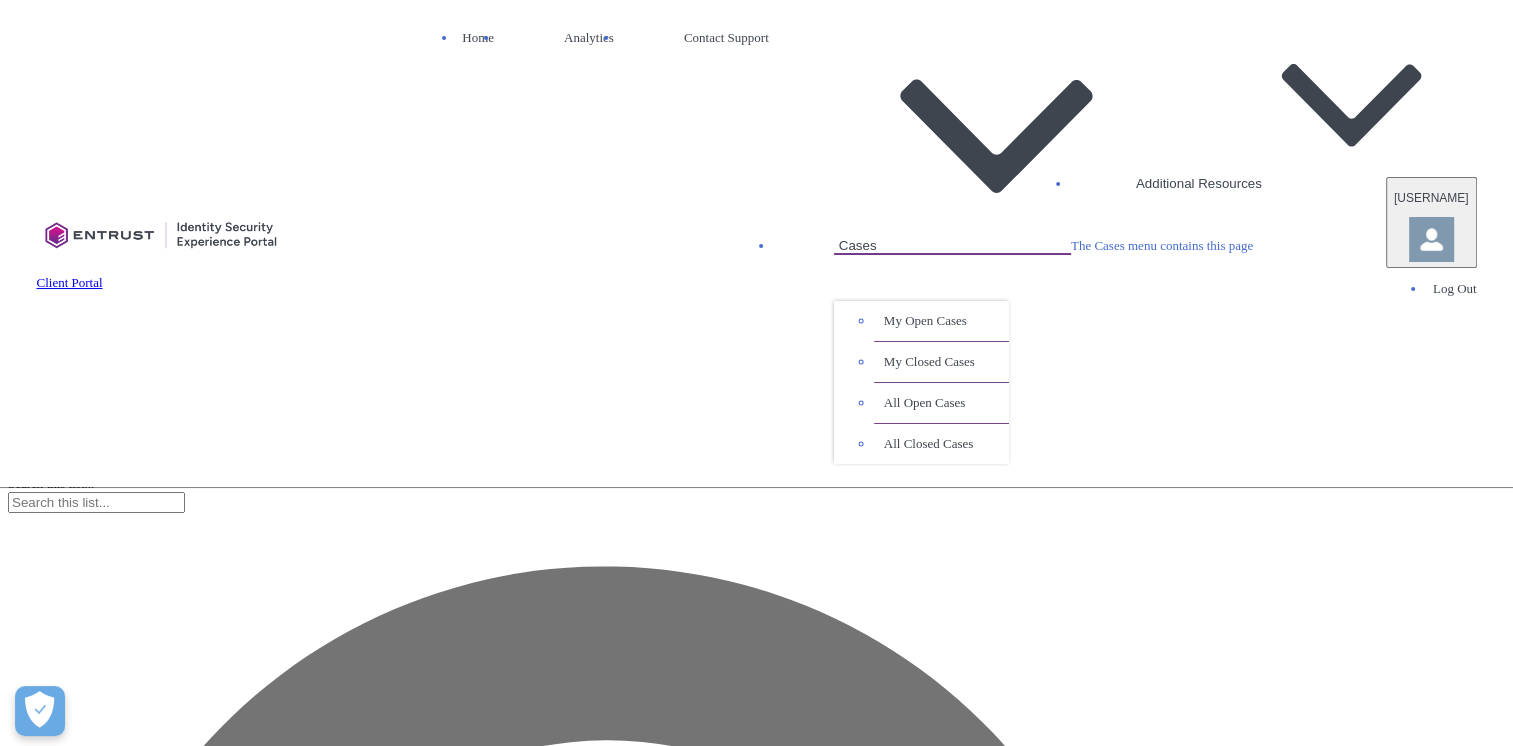 click on "Cases My Closed Cases (Client Portal) Select a List View: Cases
8 items • Sorted by Case Number • Filtered by All cases - Closed, Client Portal Case Contact Search this list... , undefined, and undefined aren't searchable. Use filters or sort on these fields instead. List View Controls" at bounding box center (746, 1221) 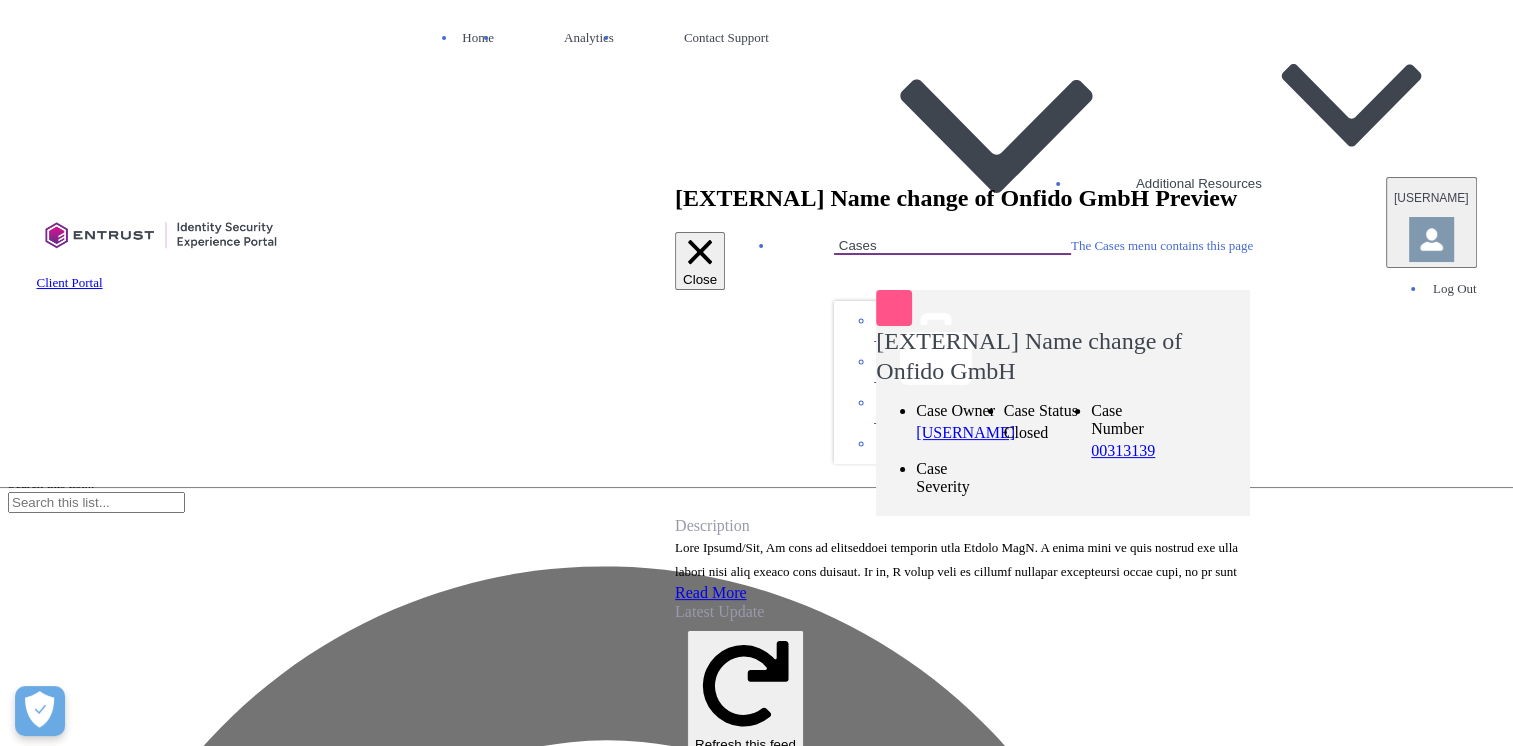 scroll, scrollTop: 0, scrollLeft: 0, axis: both 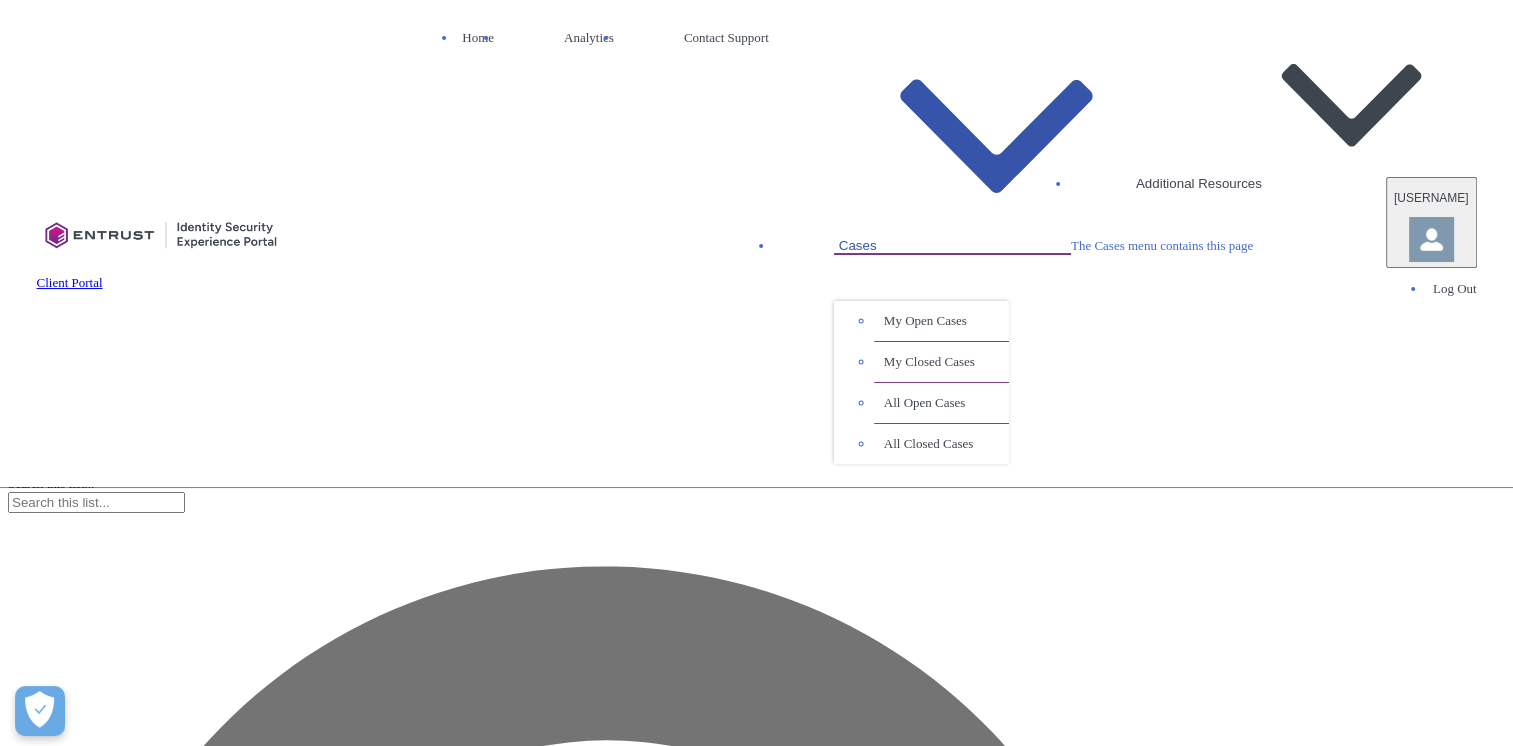 click on "Cases" at bounding box center [952, 139] 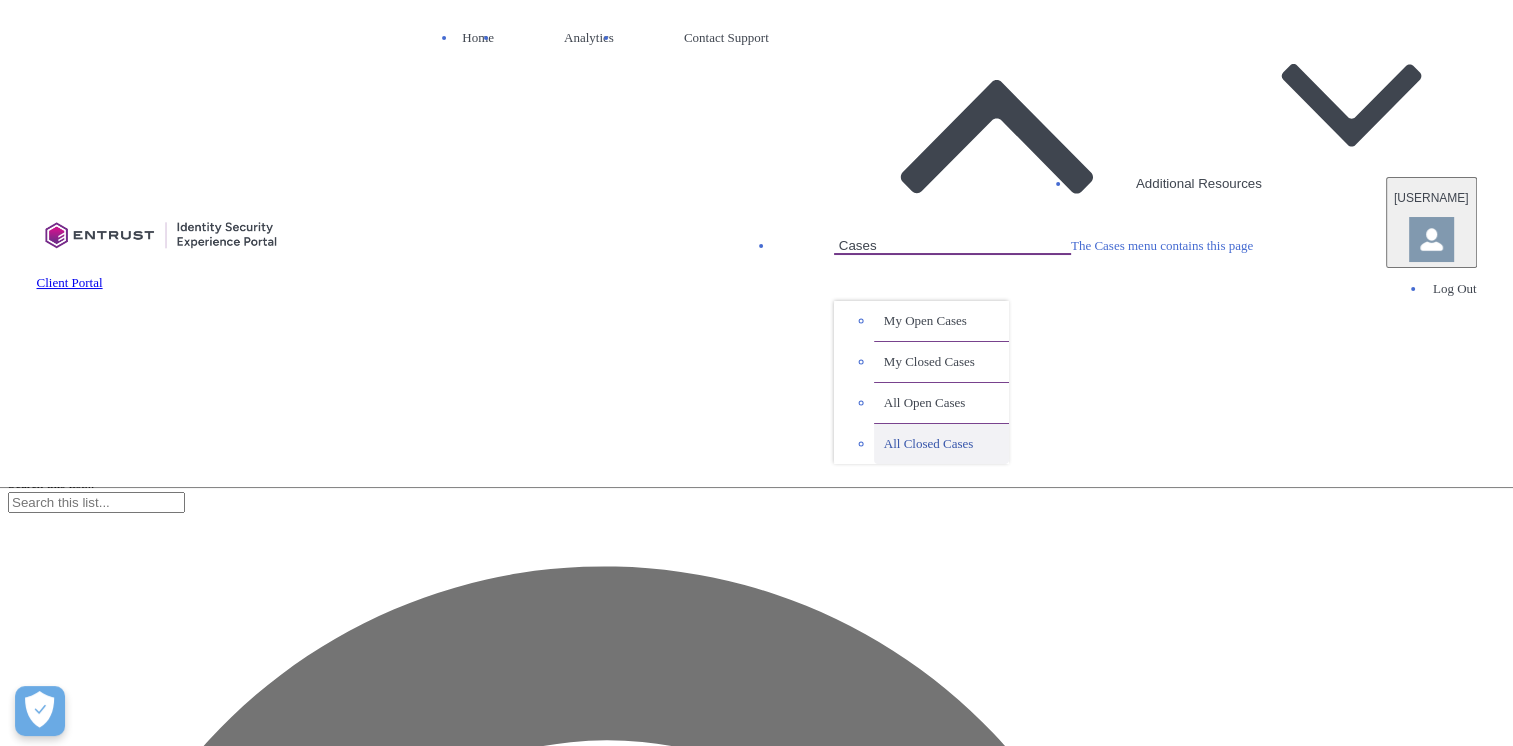 click on "All Closed Cases" at bounding box center (941, 444) 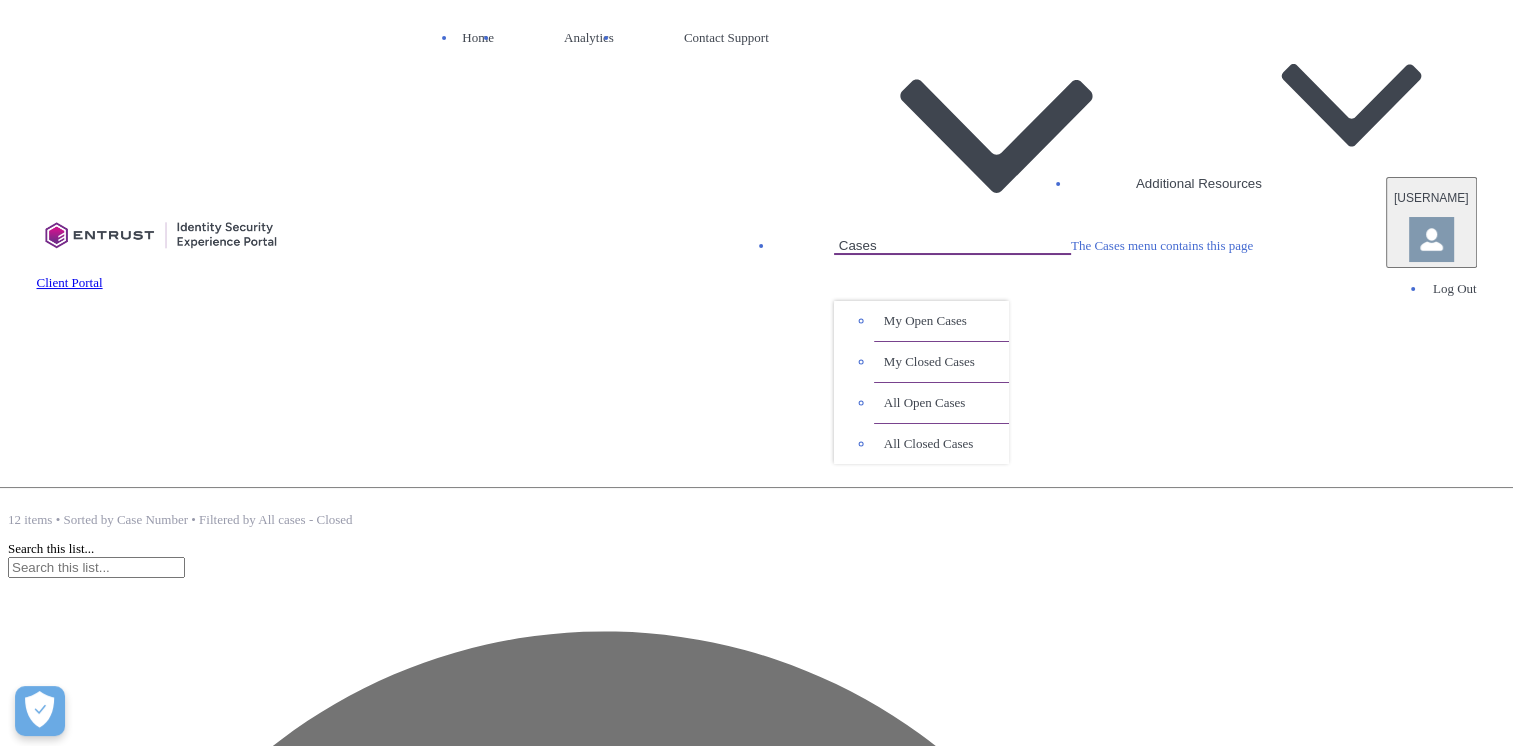 scroll, scrollTop: 300, scrollLeft: 0, axis: vertical 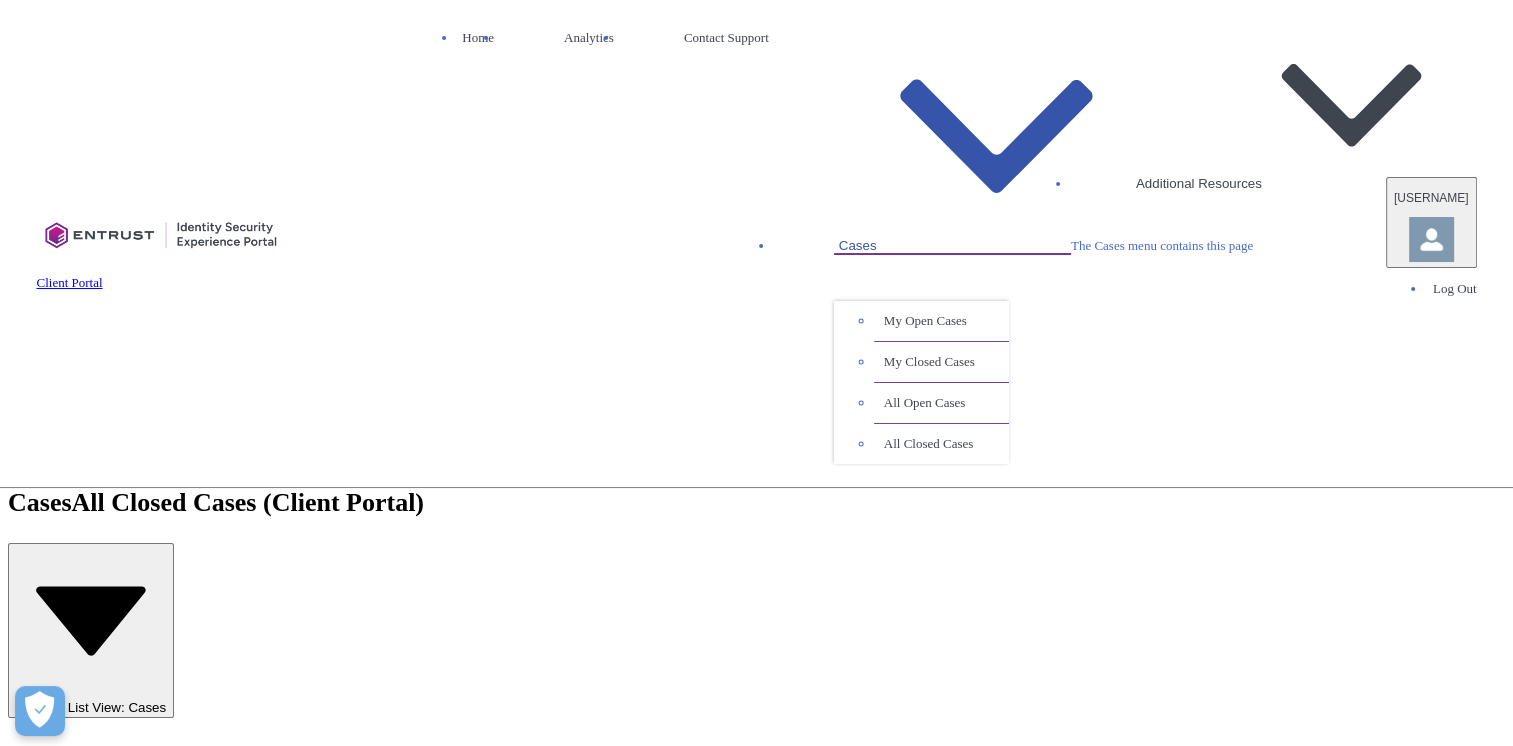click on "Cases" at bounding box center [952, 139] 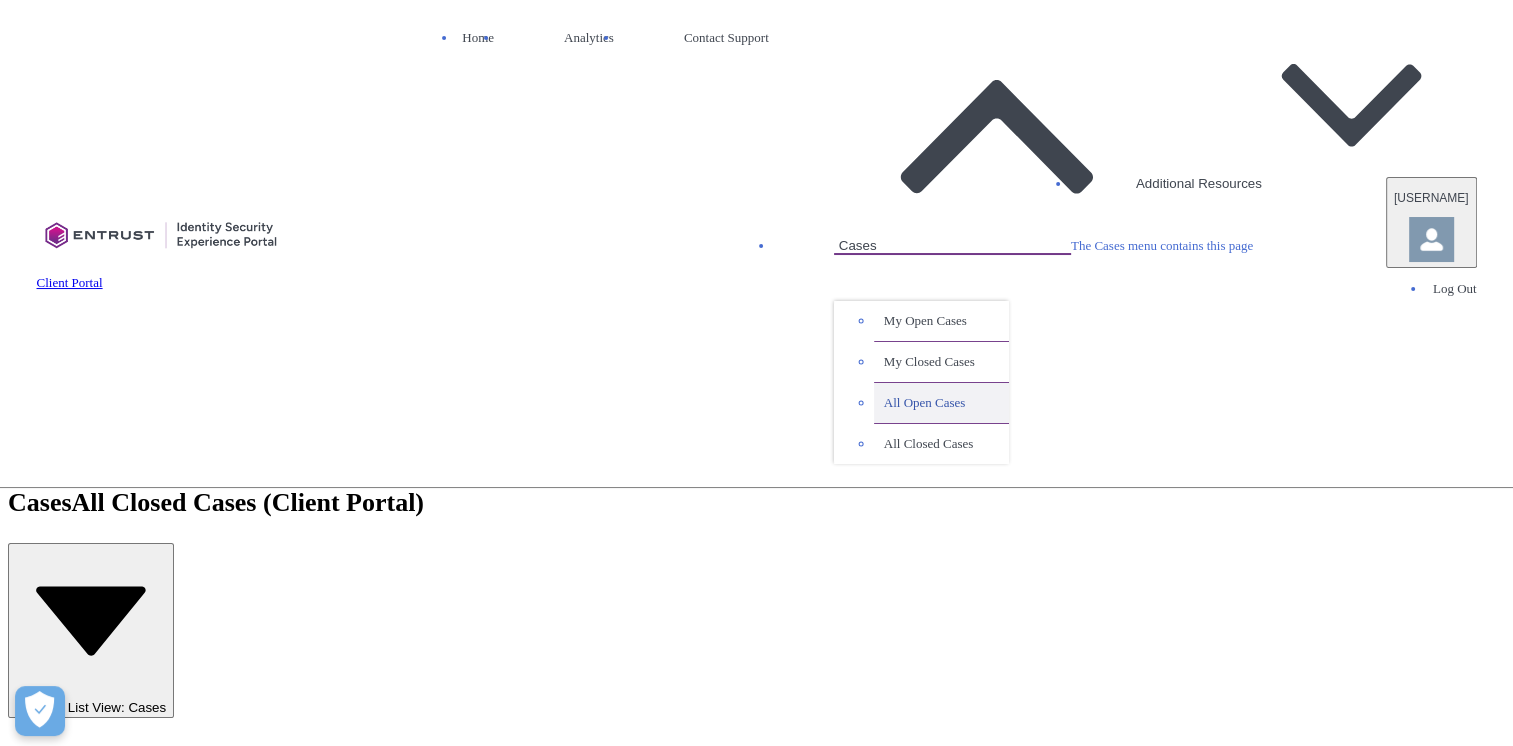 click on "All Open Cases" at bounding box center (941, 403) 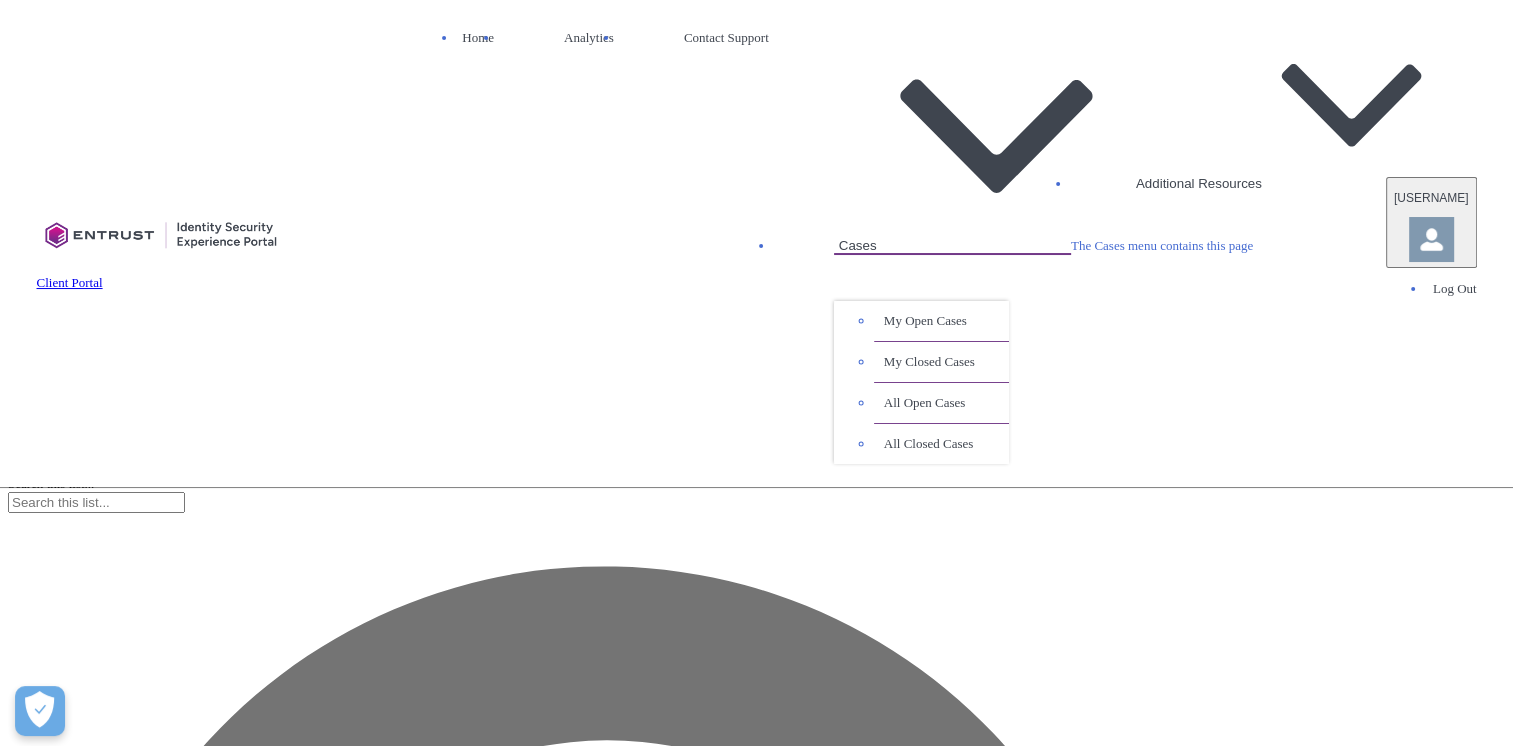 scroll, scrollTop: 0, scrollLeft: 0, axis: both 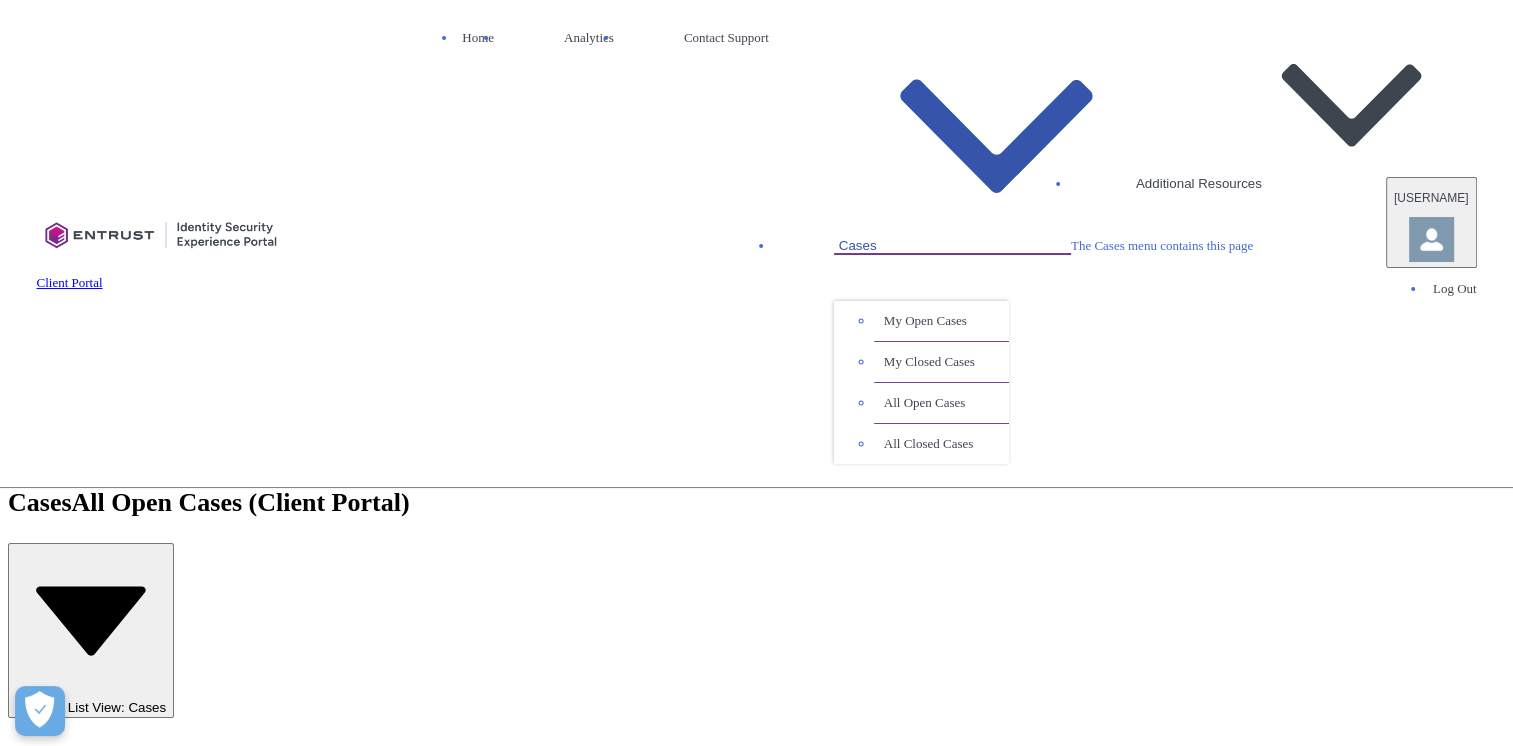 click at bounding box center (993, 245) 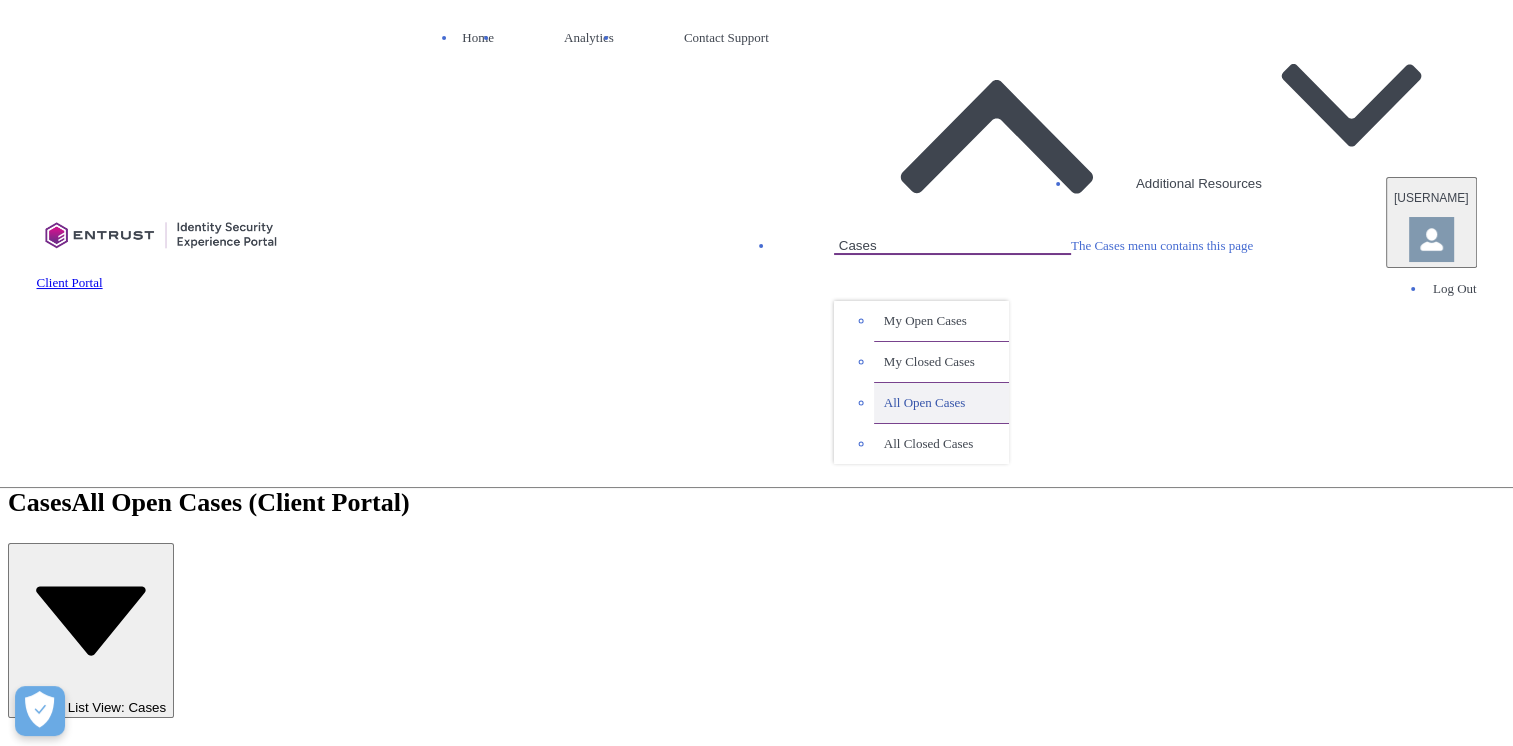 click on "All Open Cases" at bounding box center [941, 403] 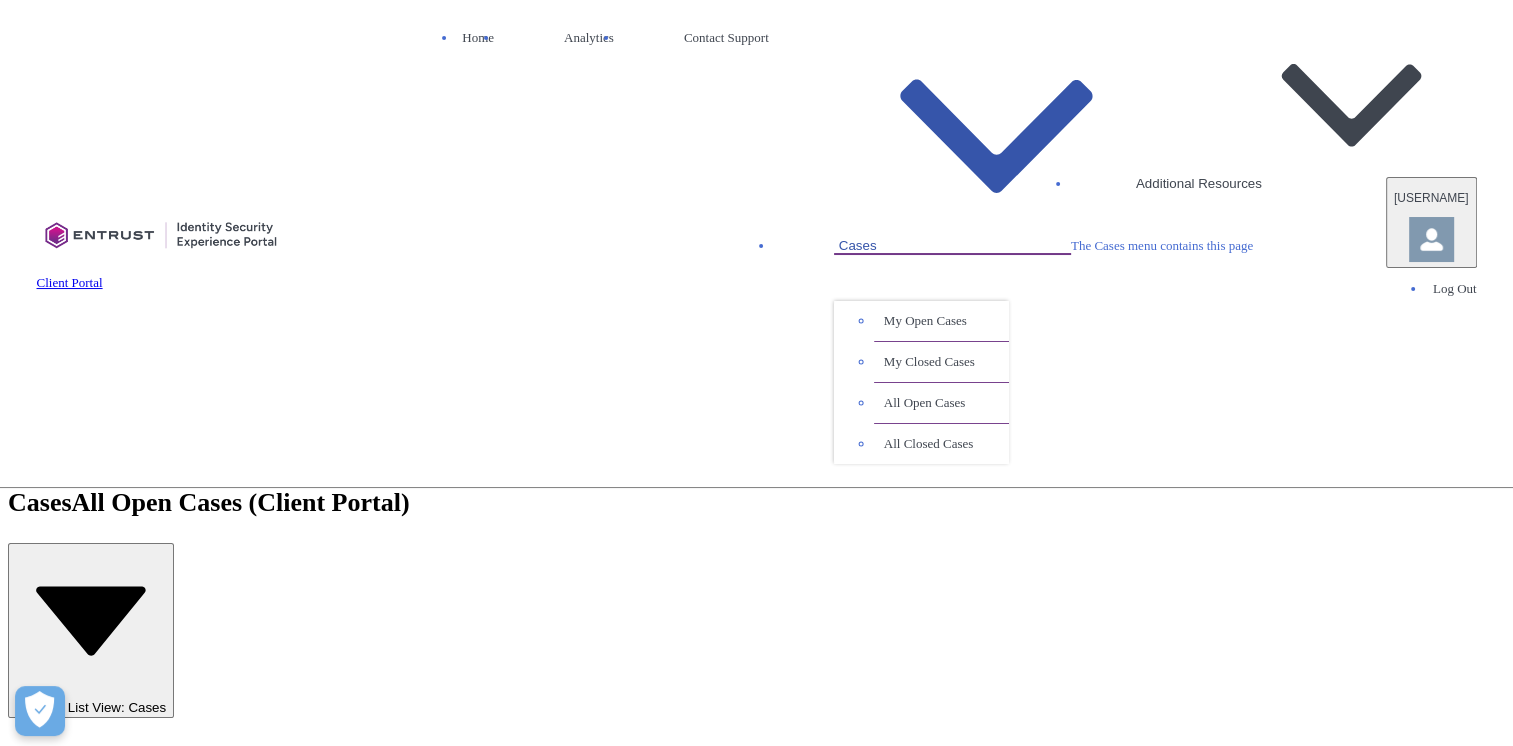 click on "Cases" at bounding box center (952, 139) 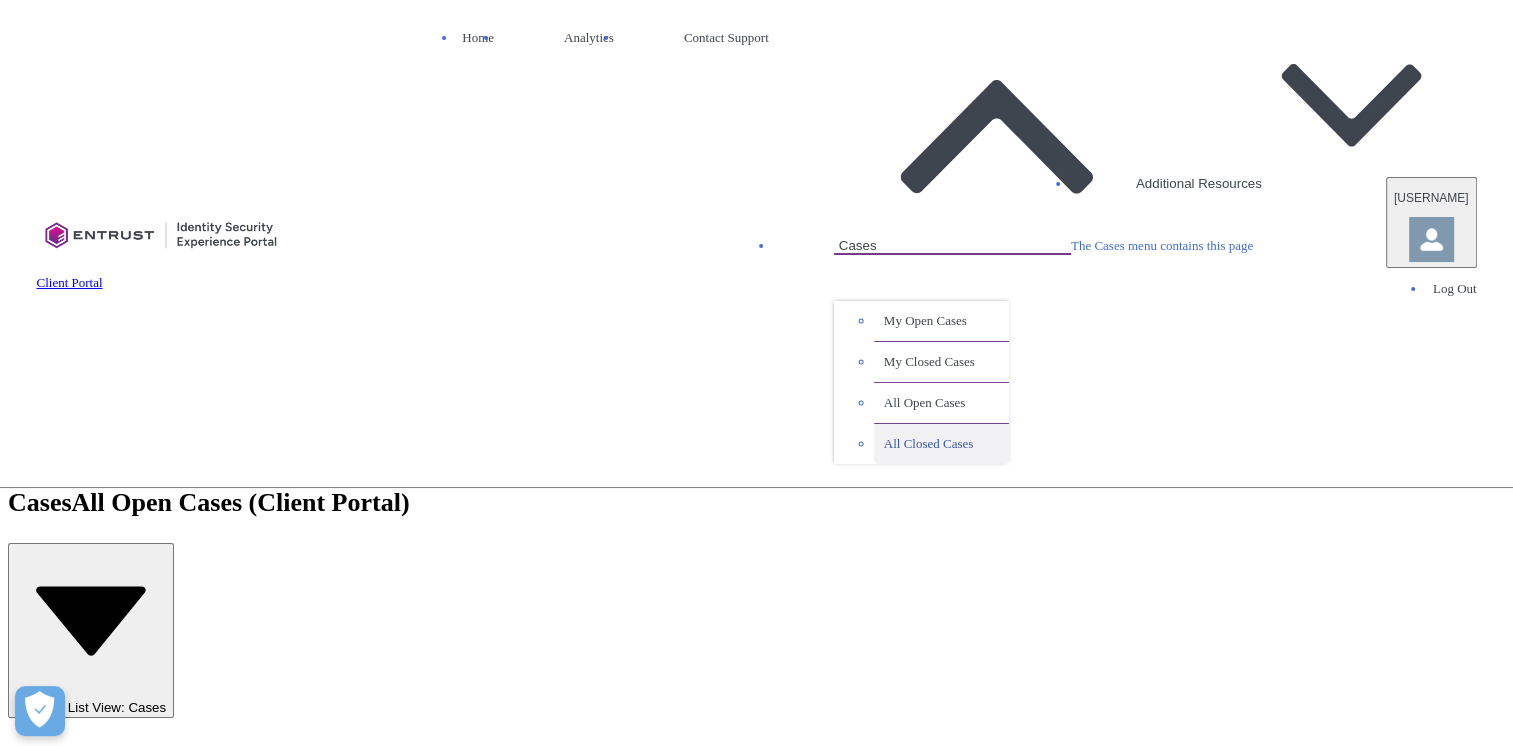 click on "All Closed Cases" at bounding box center (941, 444) 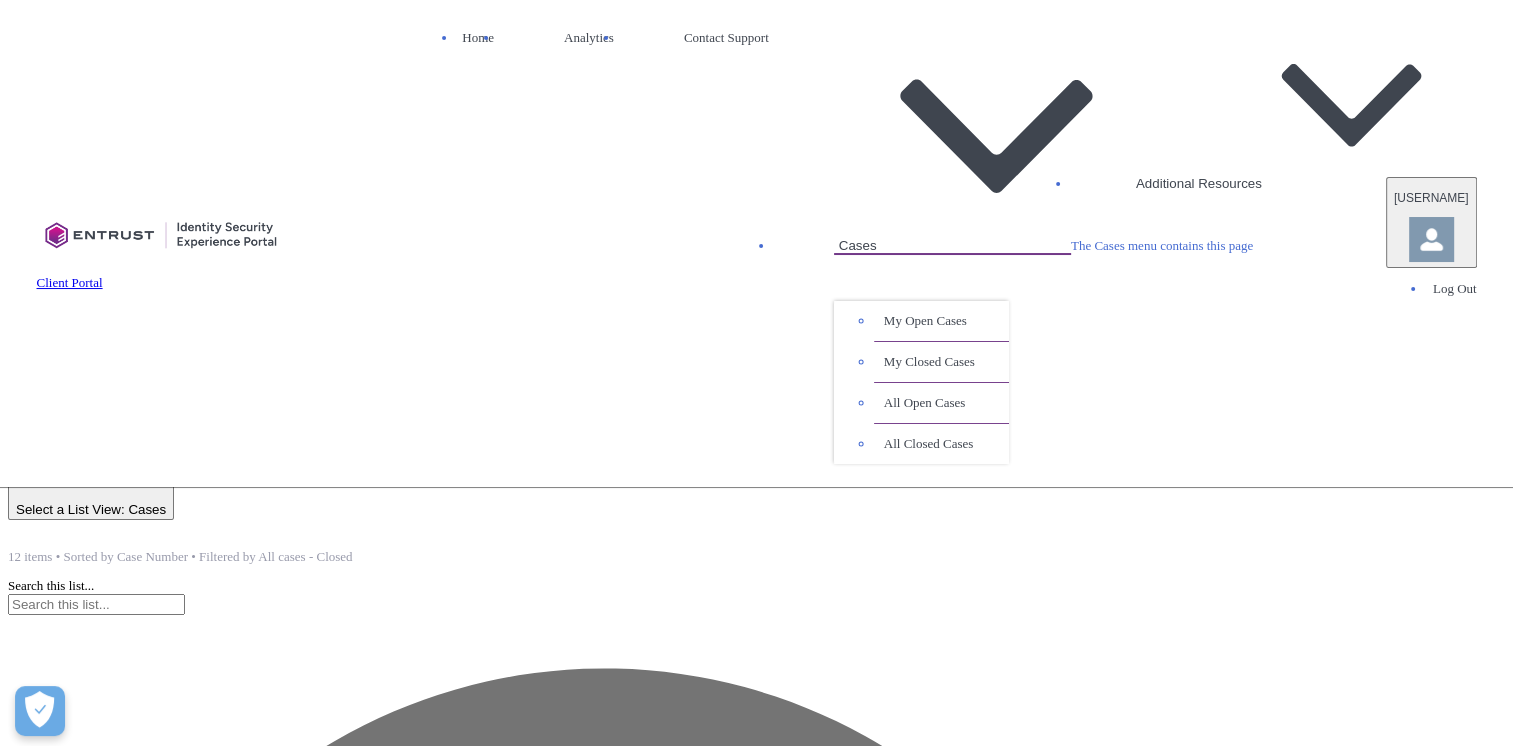 scroll, scrollTop: 0, scrollLeft: 0, axis: both 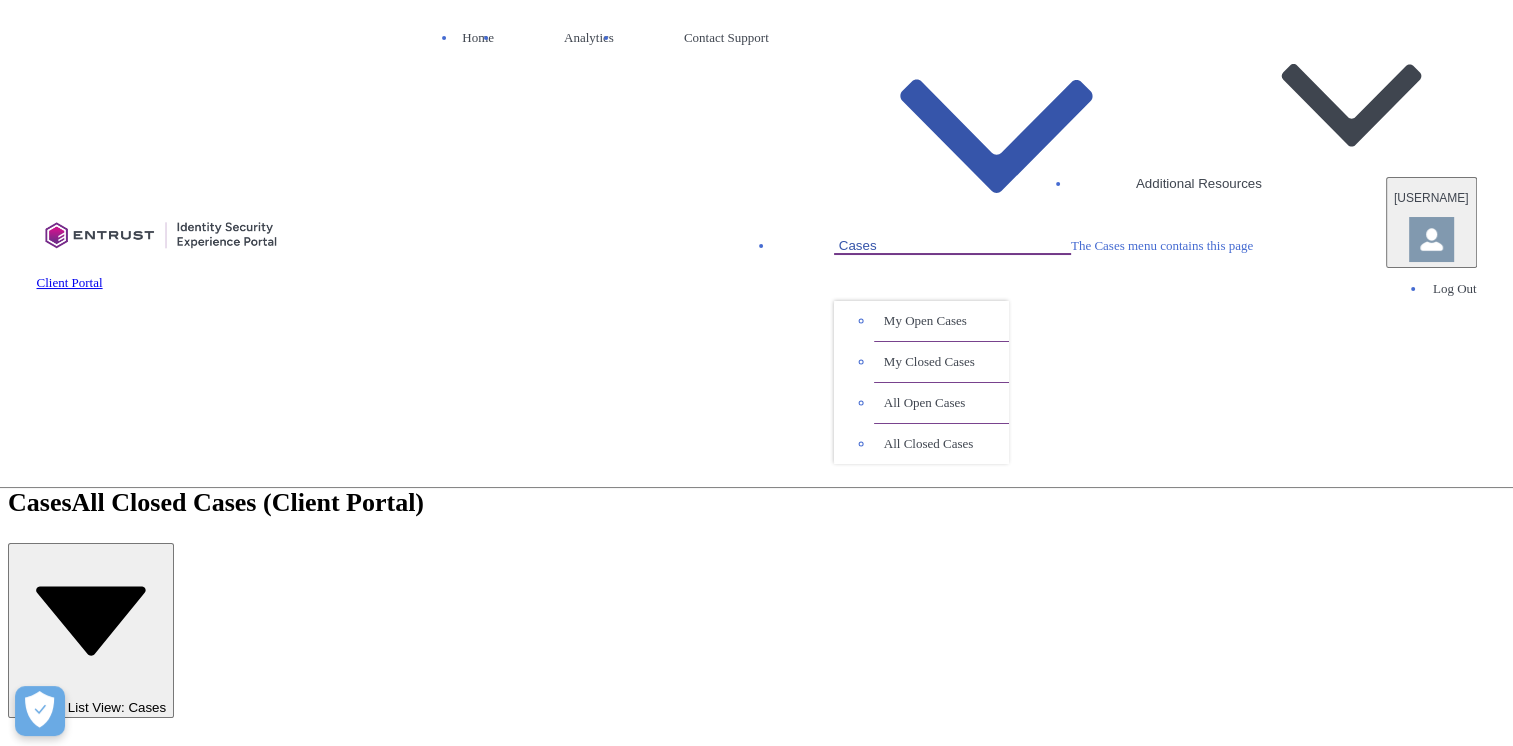click at bounding box center [993, 245] 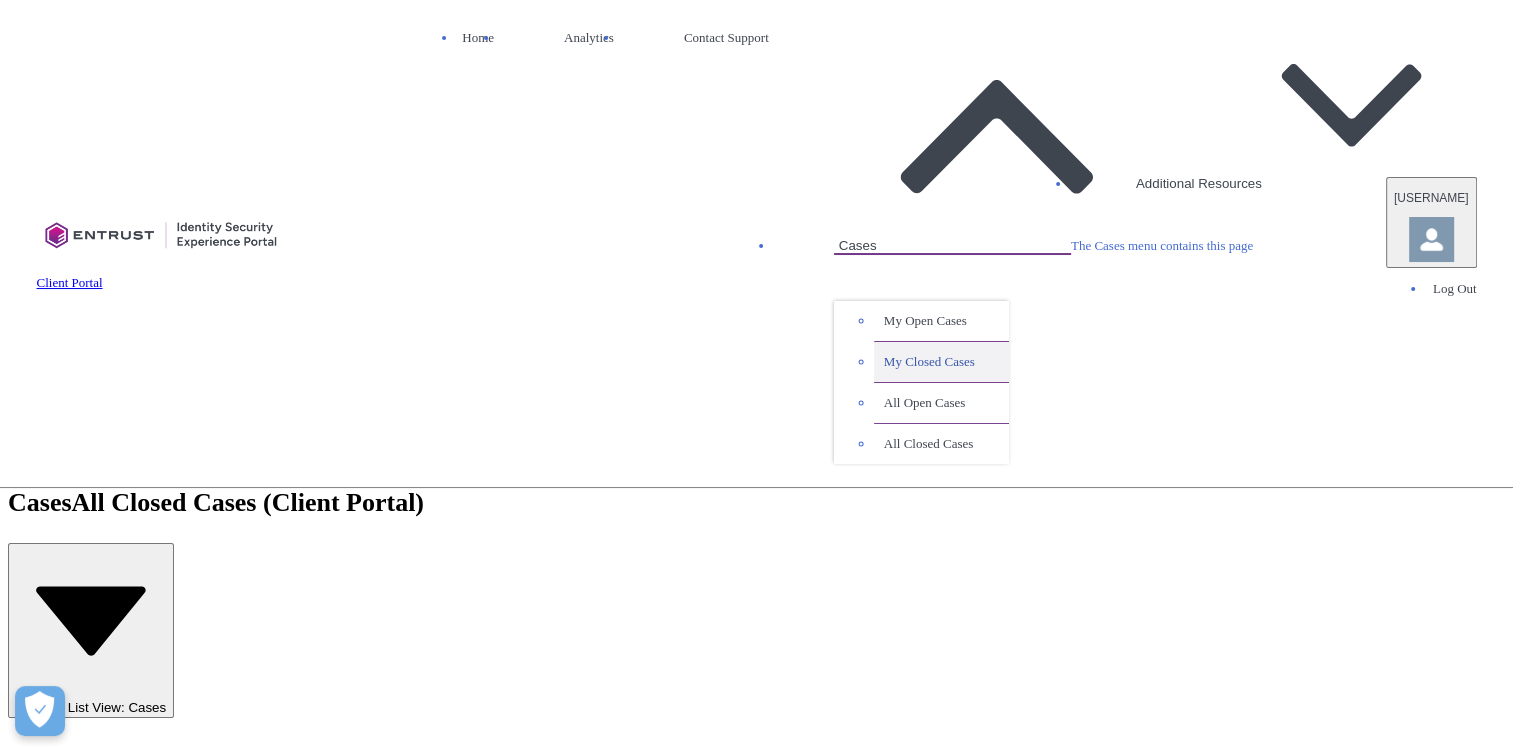click on "My Closed Cases" at bounding box center (941, 362) 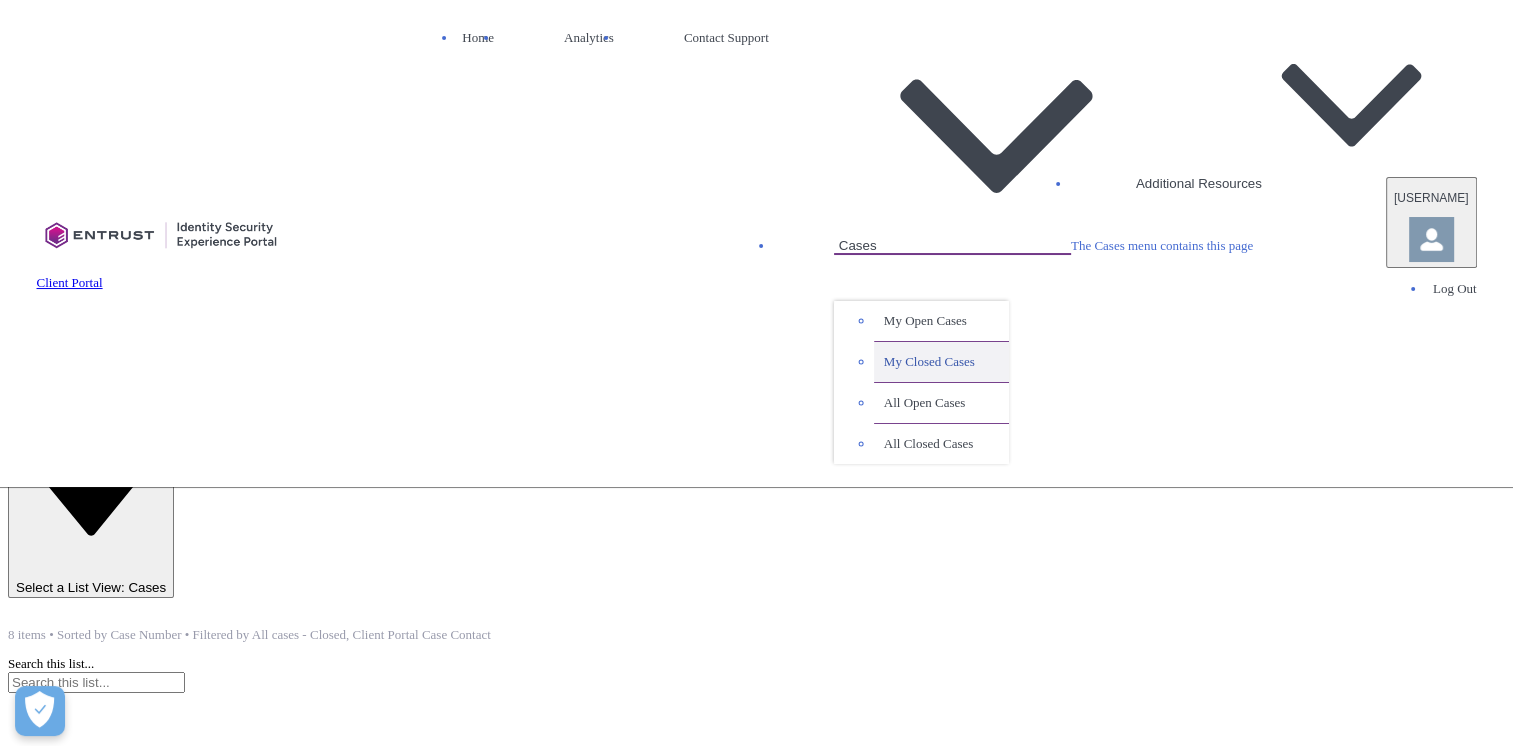 scroll, scrollTop: 0, scrollLeft: 0, axis: both 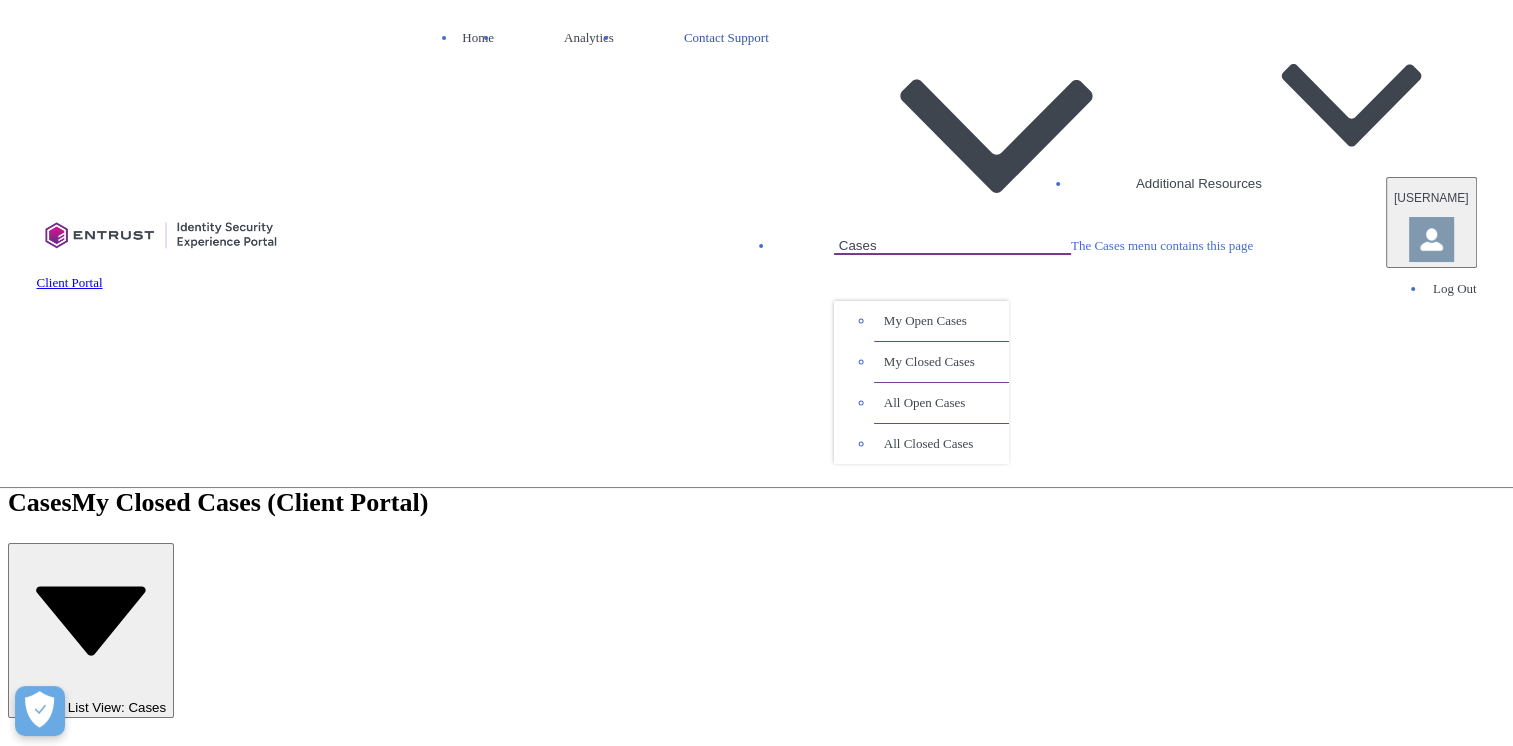 click on "Contact Support" at bounding box center [726, 38] 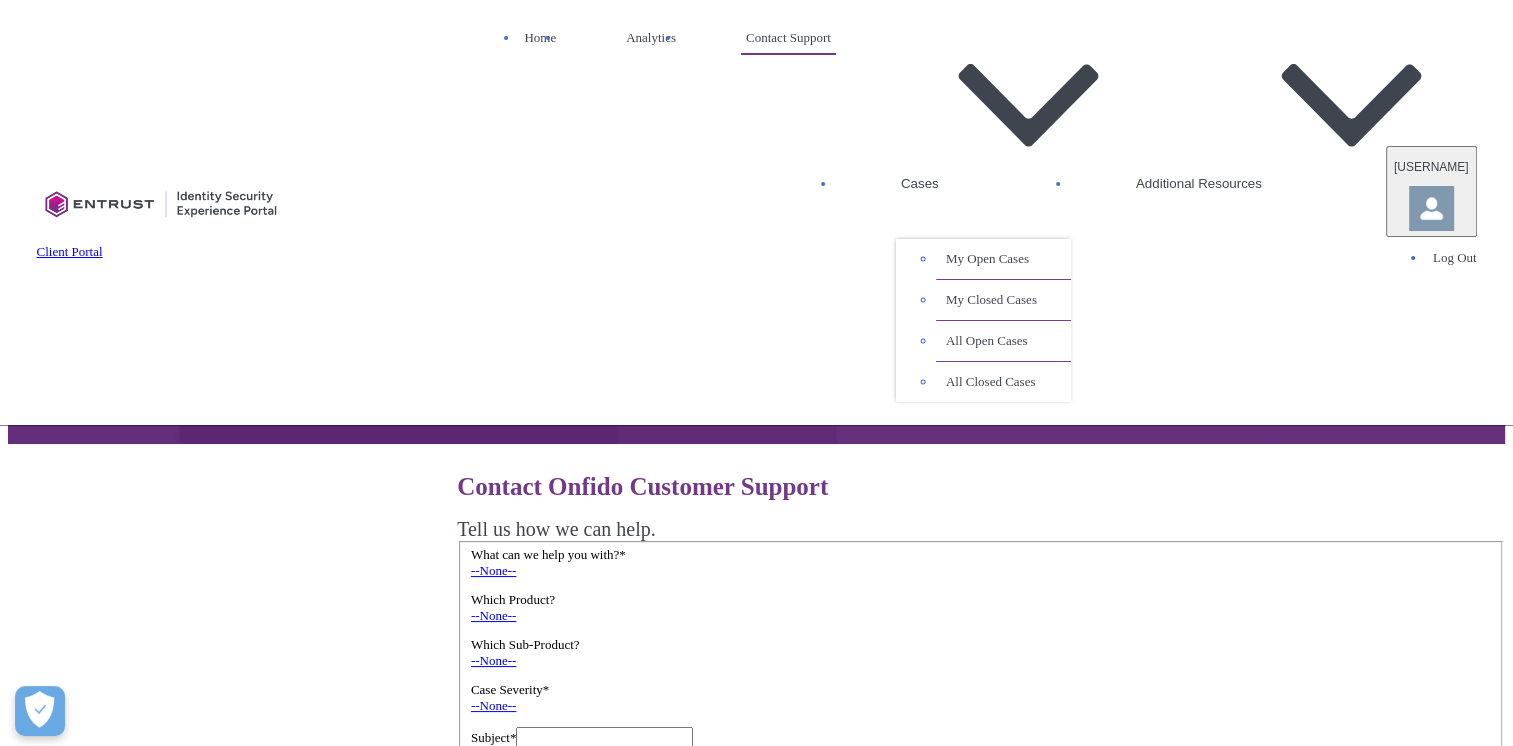 scroll, scrollTop: 0, scrollLeft: 0, axis: both 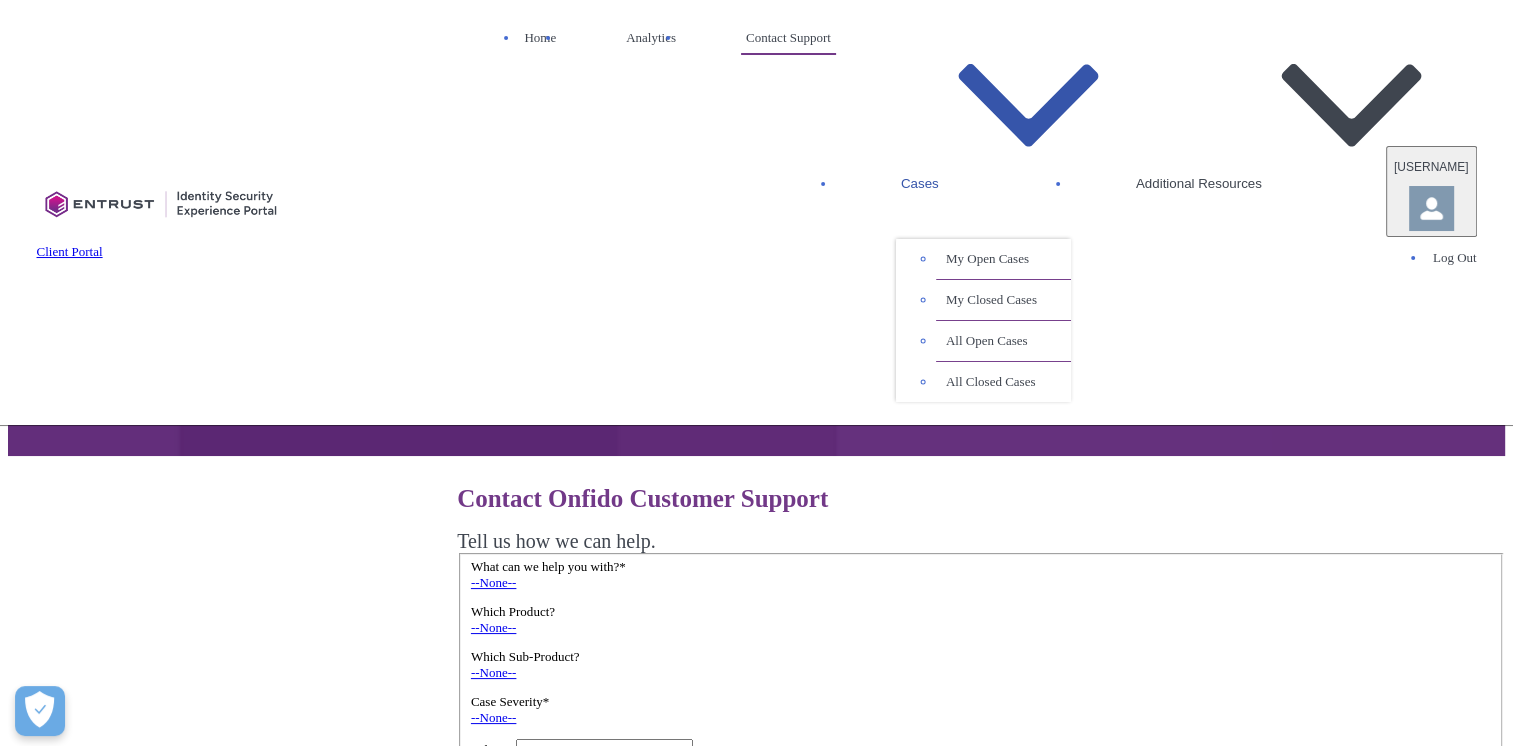 click on "Cases" at bounding box center (983, 107) 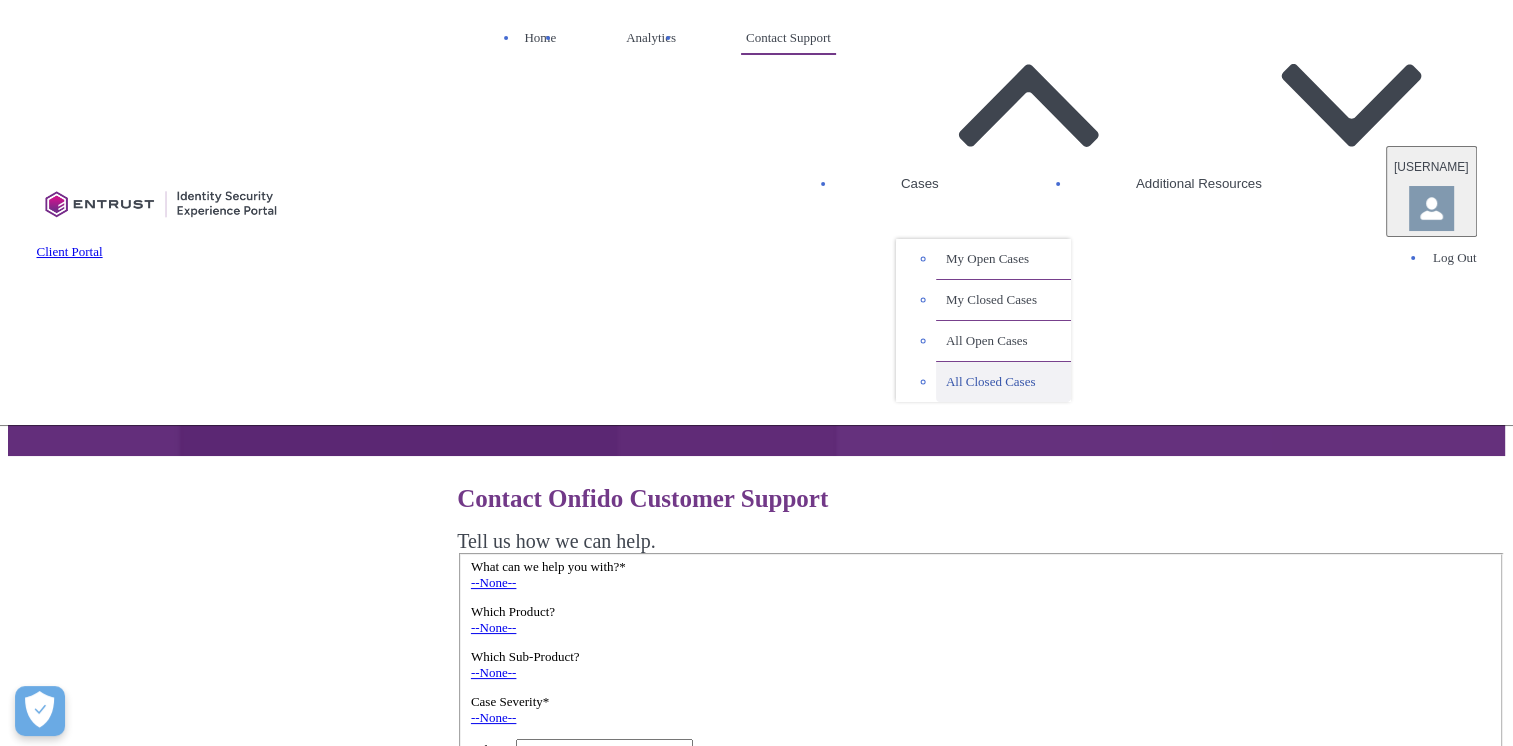 click on "All Closed Cases" at bounding box center (1003, 382) 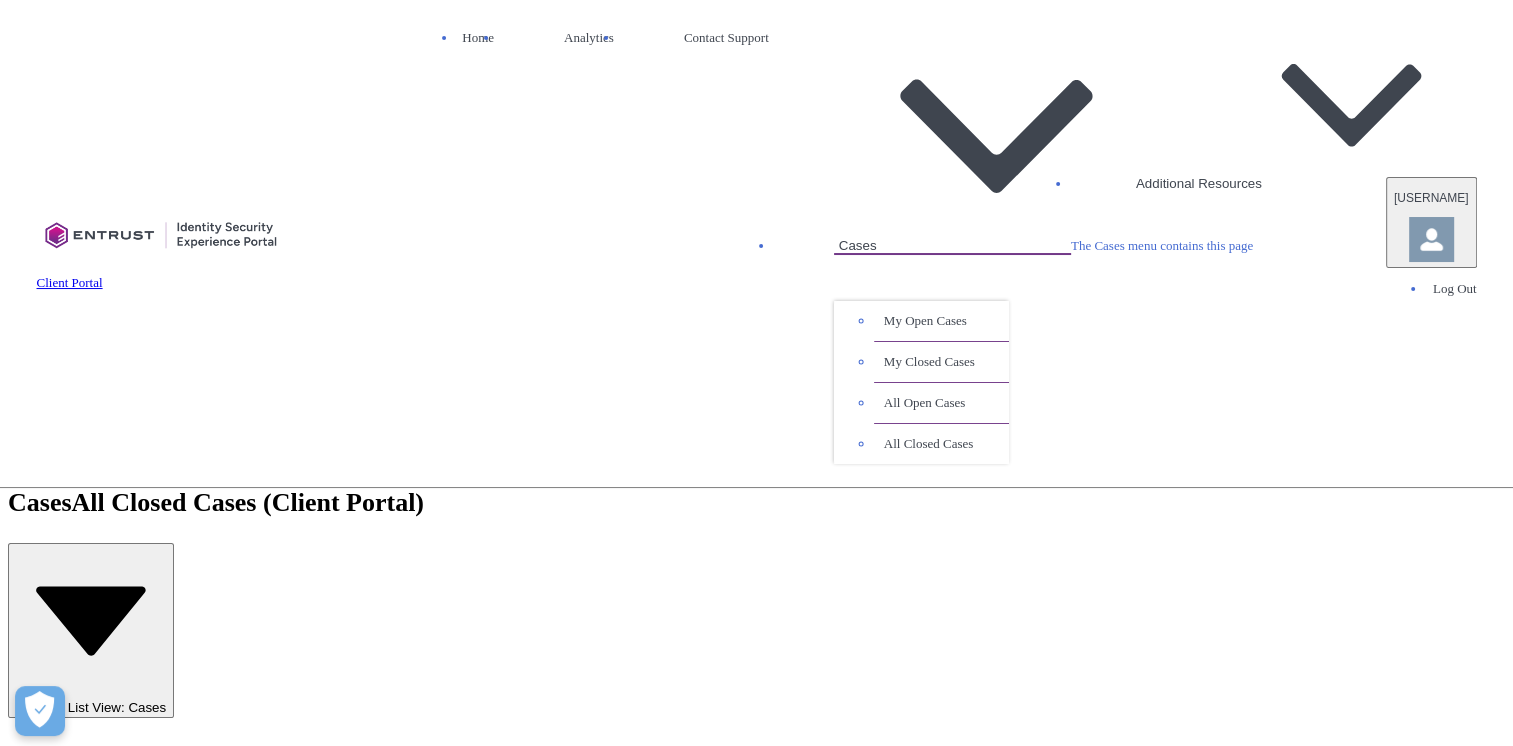 click on "Cases All Closed Cases (Client Portal) Select a List View: Cases" at bounding box center (746, 598) 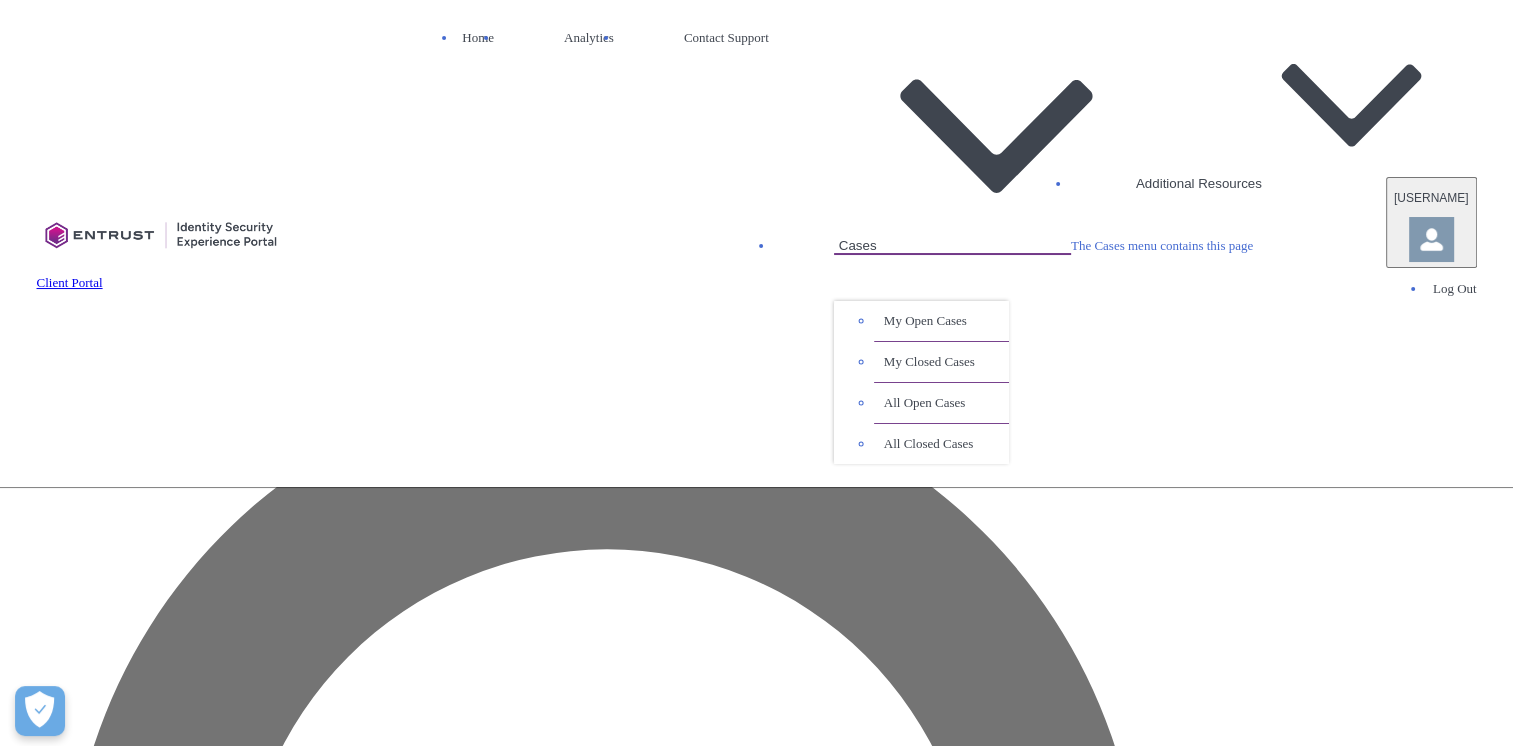 scroll, scrollTop: 500, scrollLeft: 0, axis: vertical 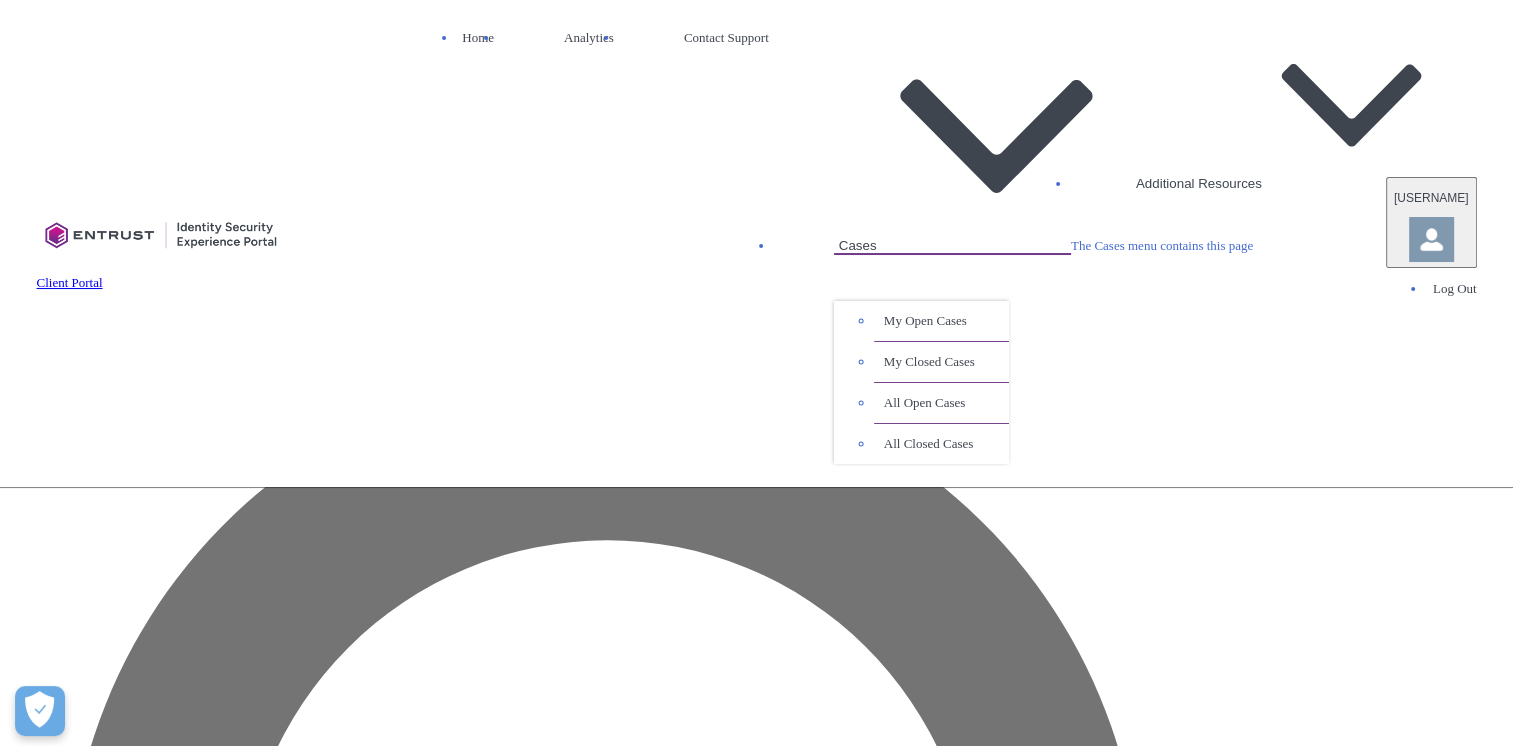 click at bounding box center [936, 2456] 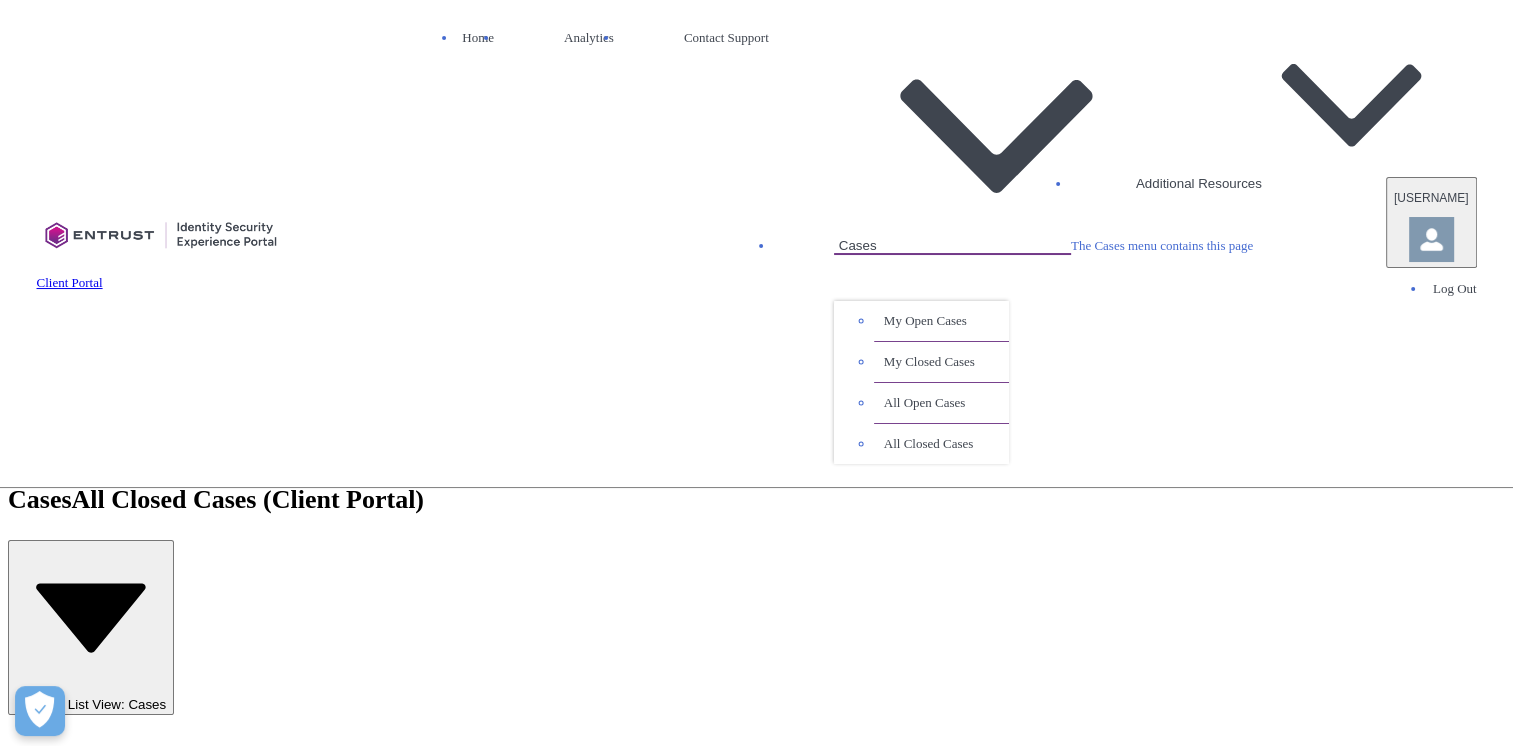 scroll, scrollTop: 0, scrollLeft: 0, axis: both 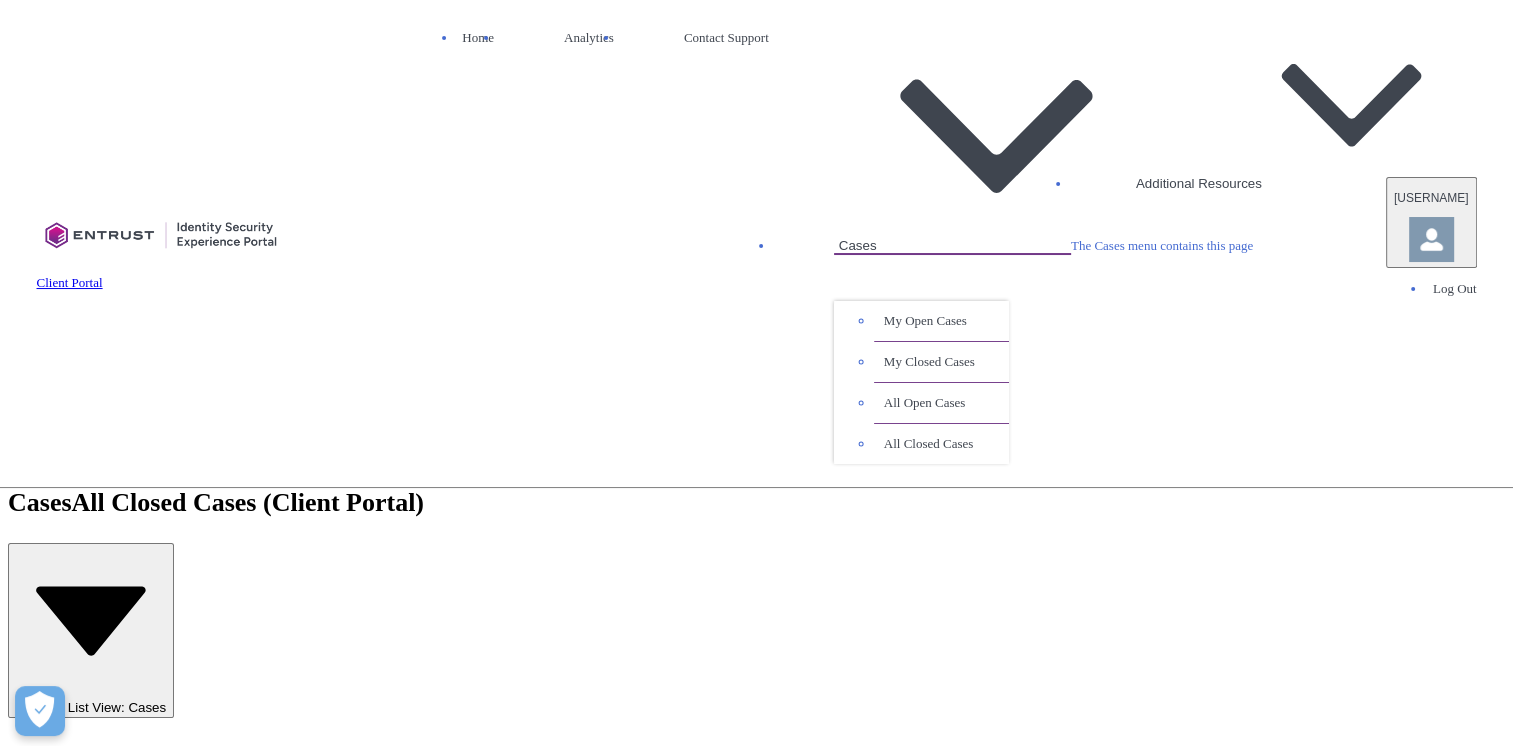 click at bounding box center [756, 243] 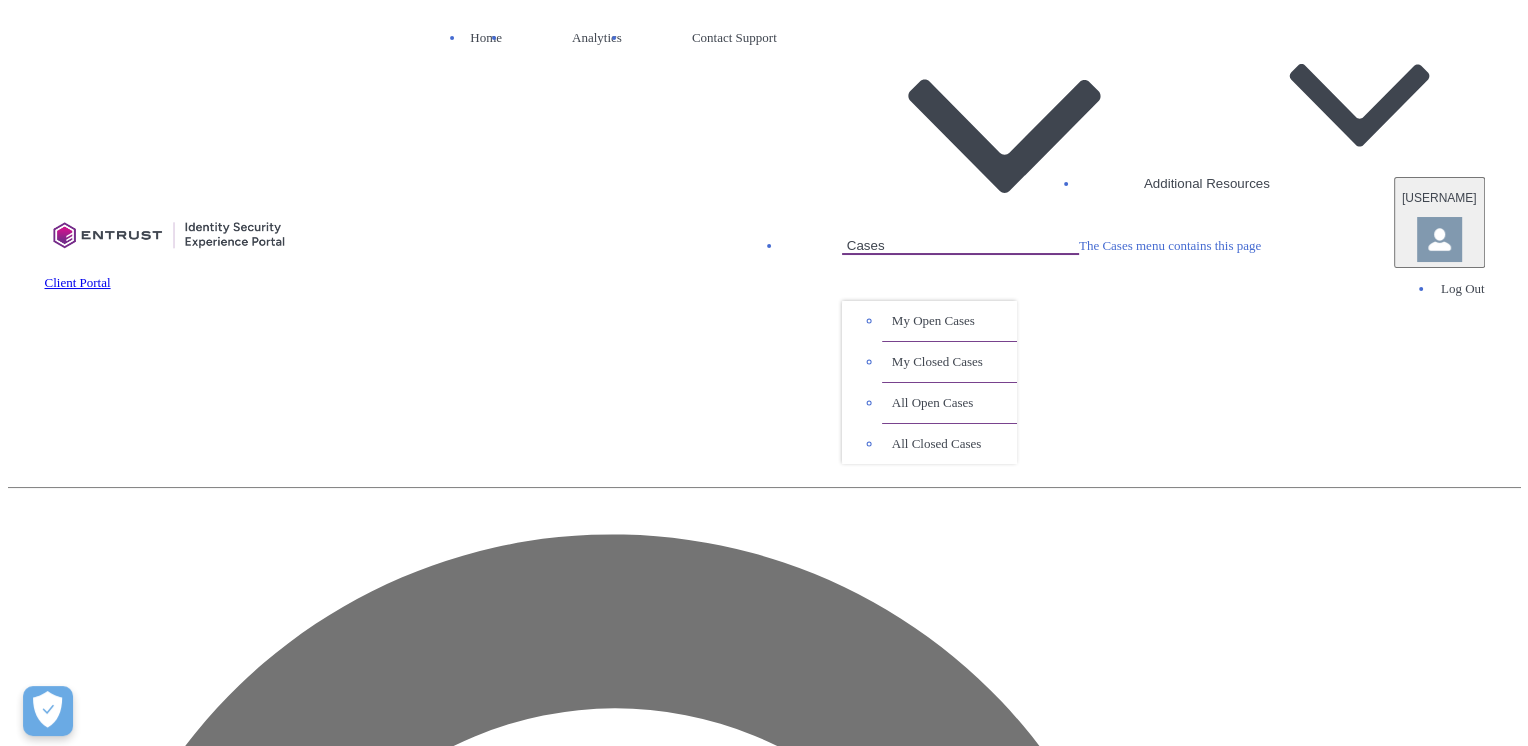 scroll, scrollTop: 0, scrollLeft: 0, axis: both 